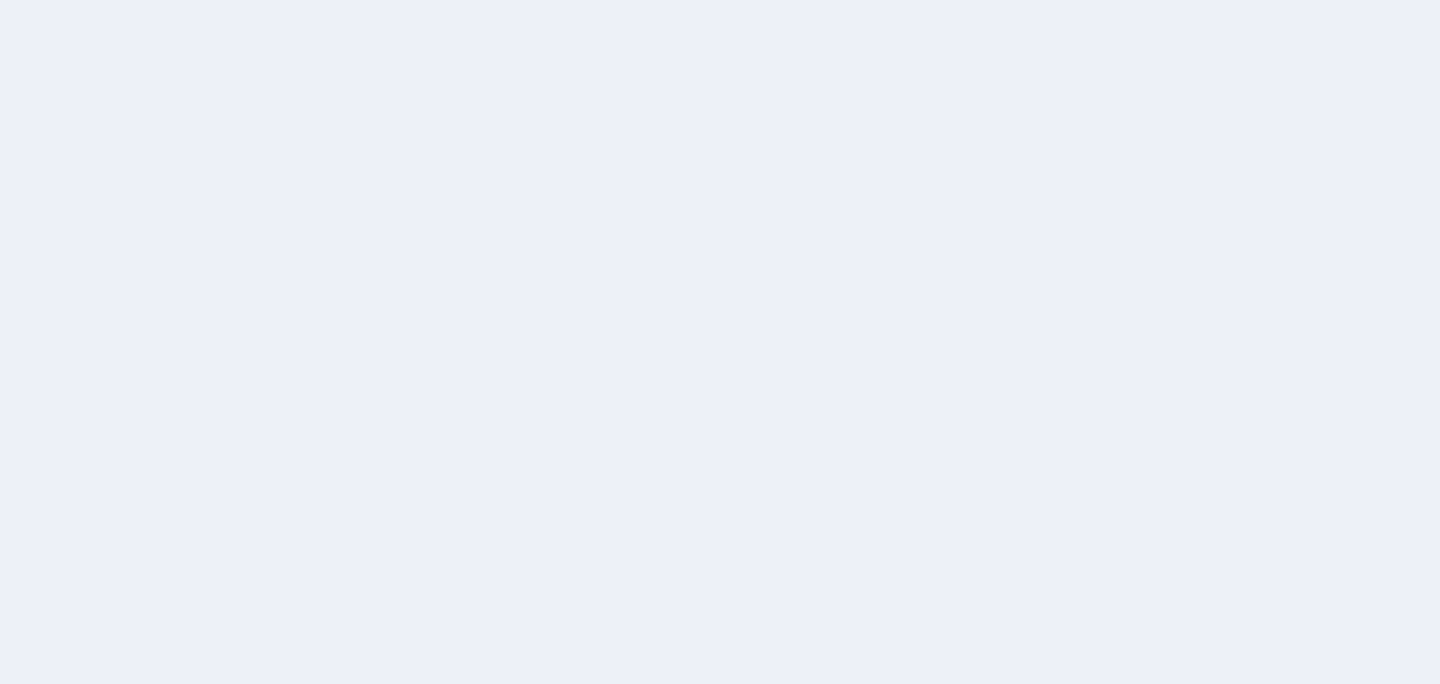 scroll, scrollTop: 0, scrollLeft: 0, axis: both 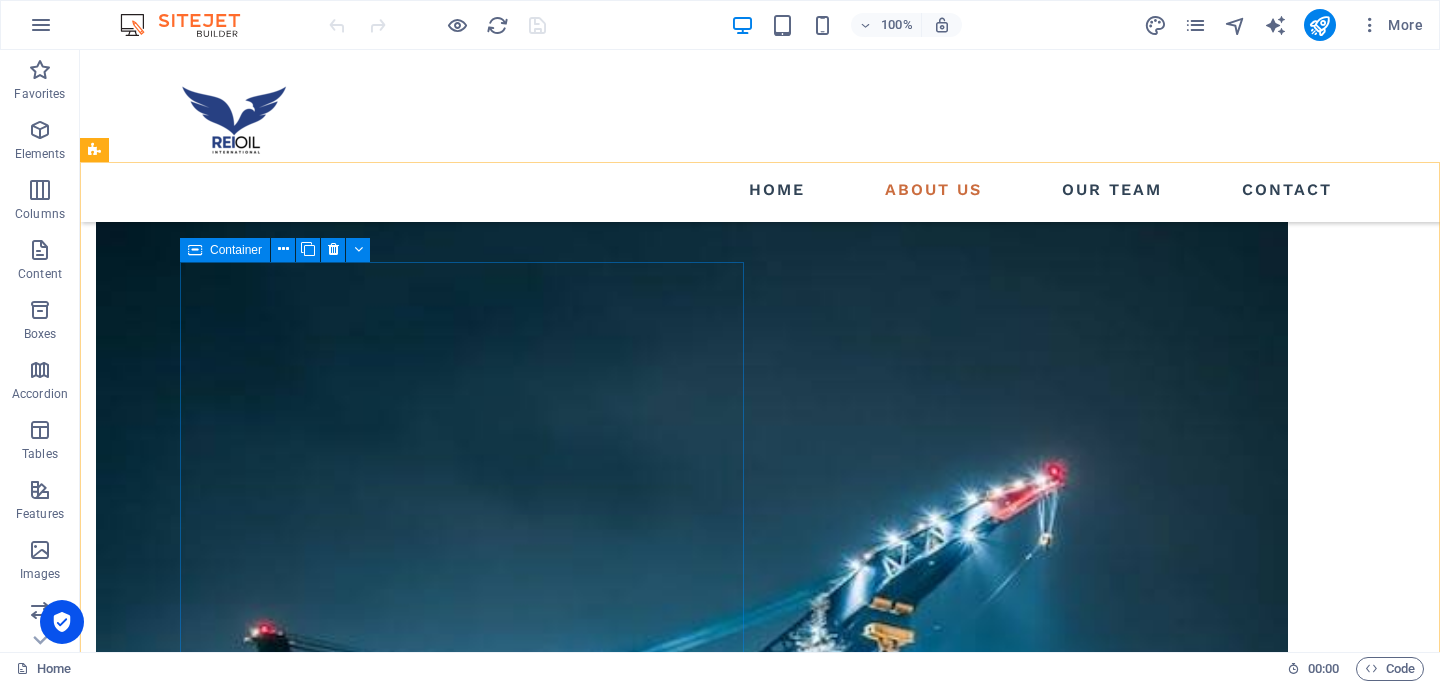 click on "Container" at bounding box center [225, 250] 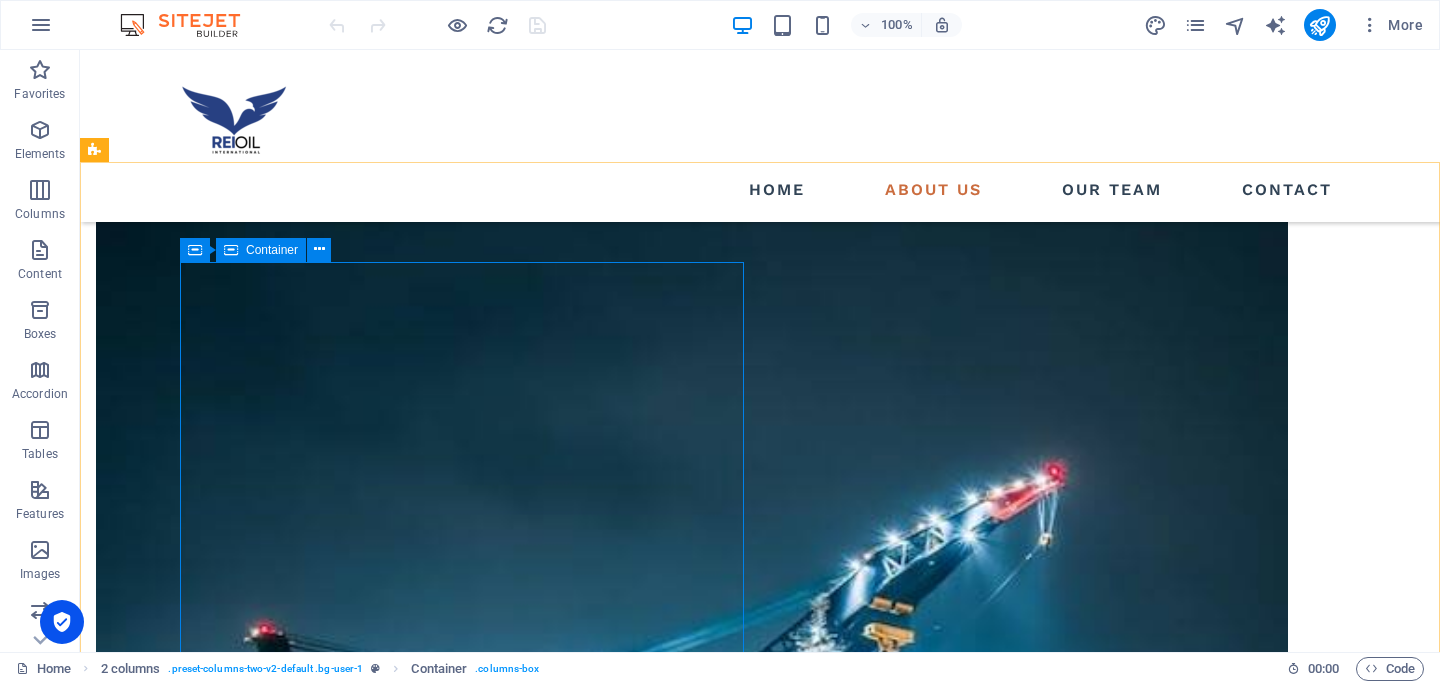 click on "Container" at bounding box center (261, 250) 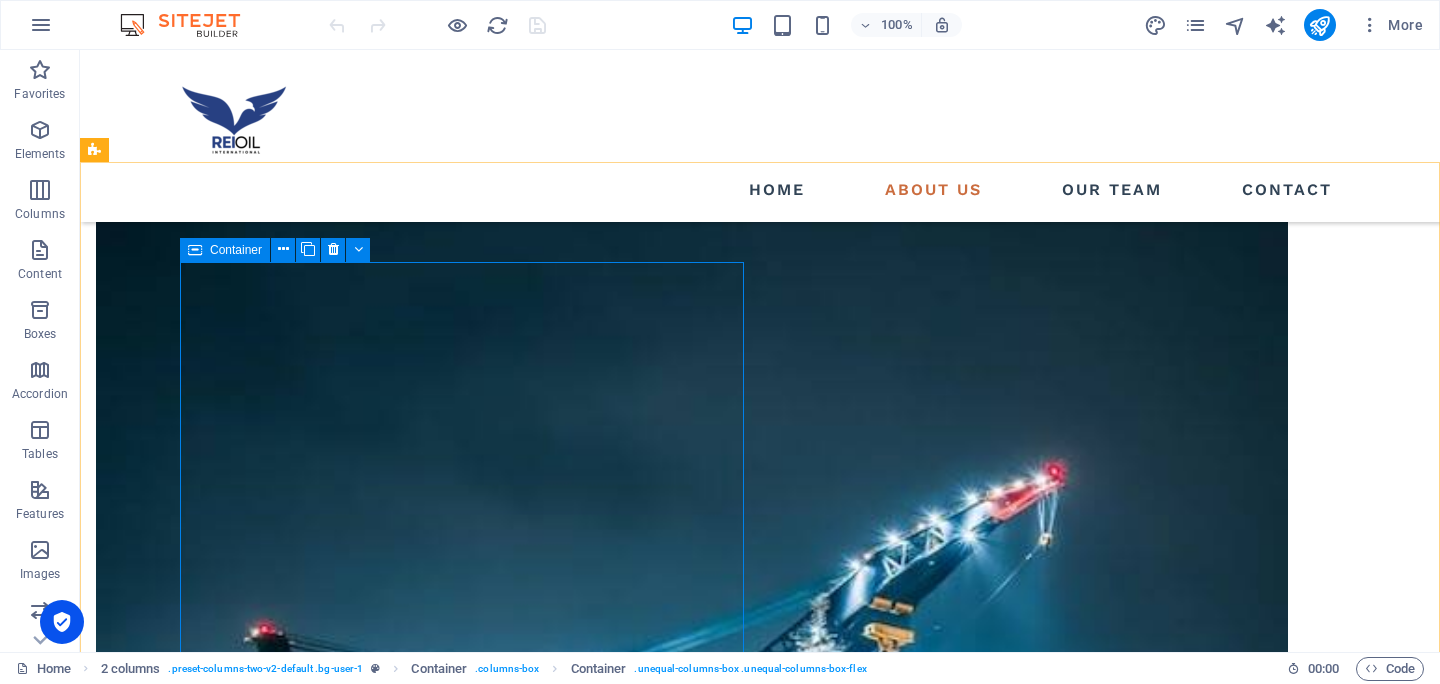 click at bounding box center [195, 250] 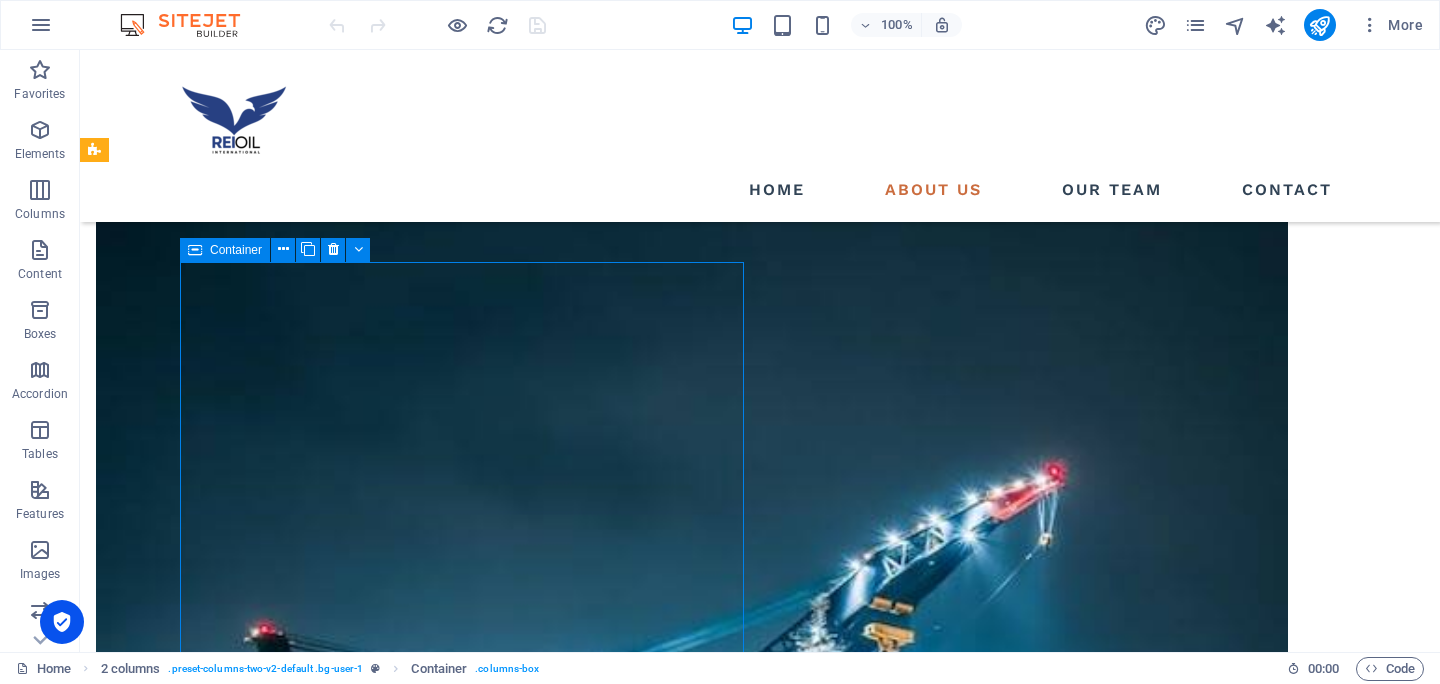 click at bounding box center (195, 250) 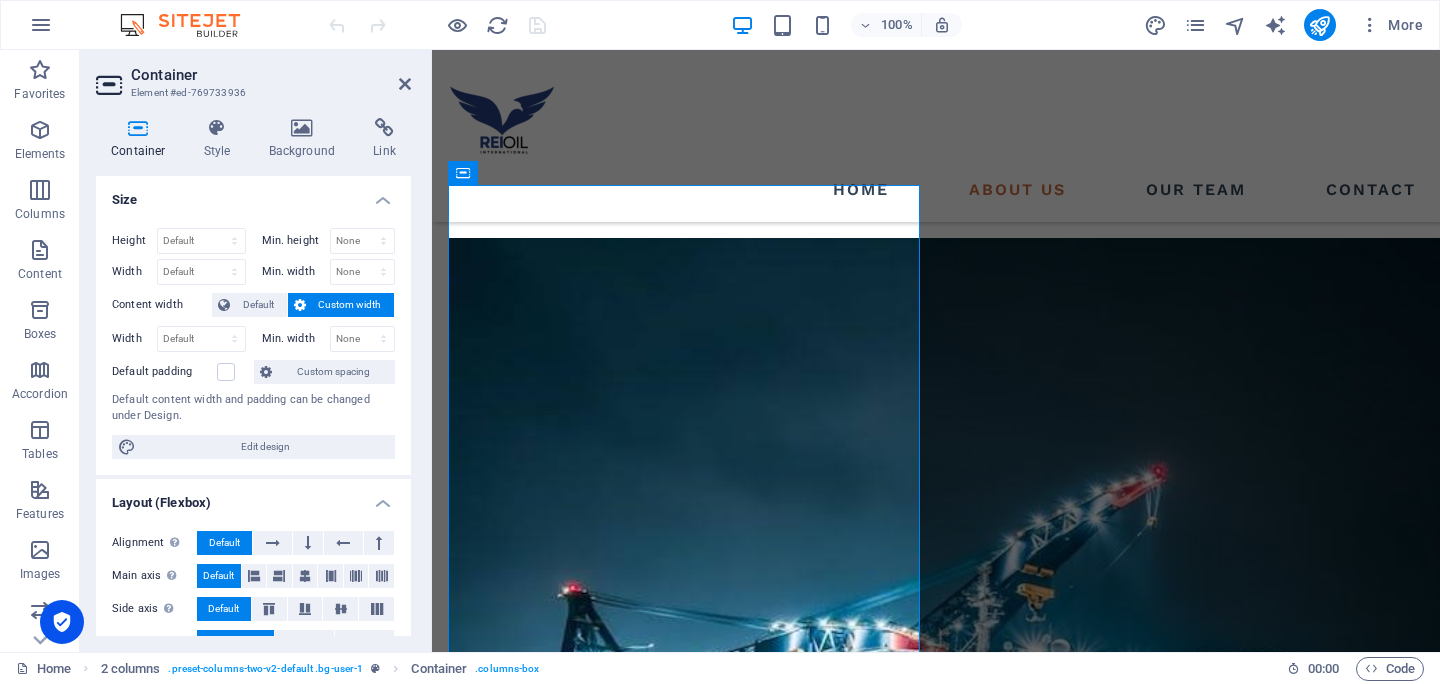 click on "Custom width" at bounding box center [350, 305] 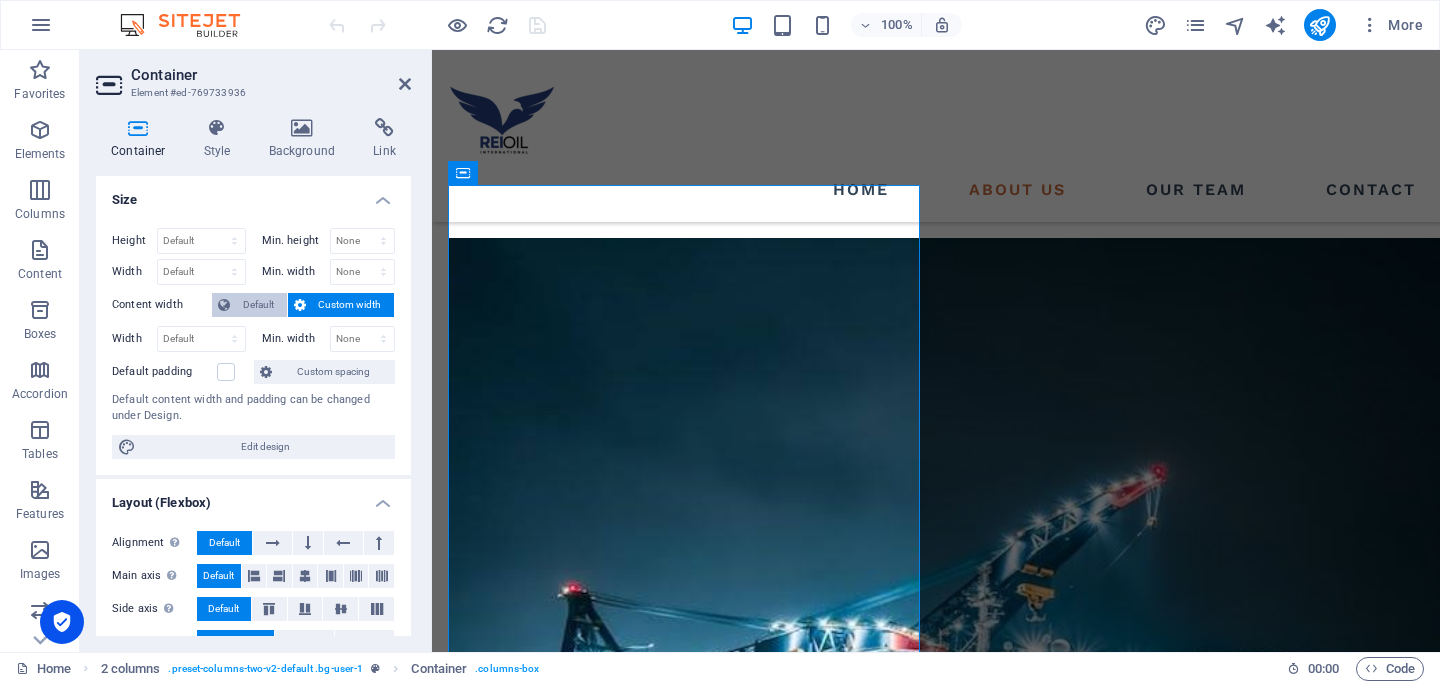 click on "Default" at bounding box center (258, 305) 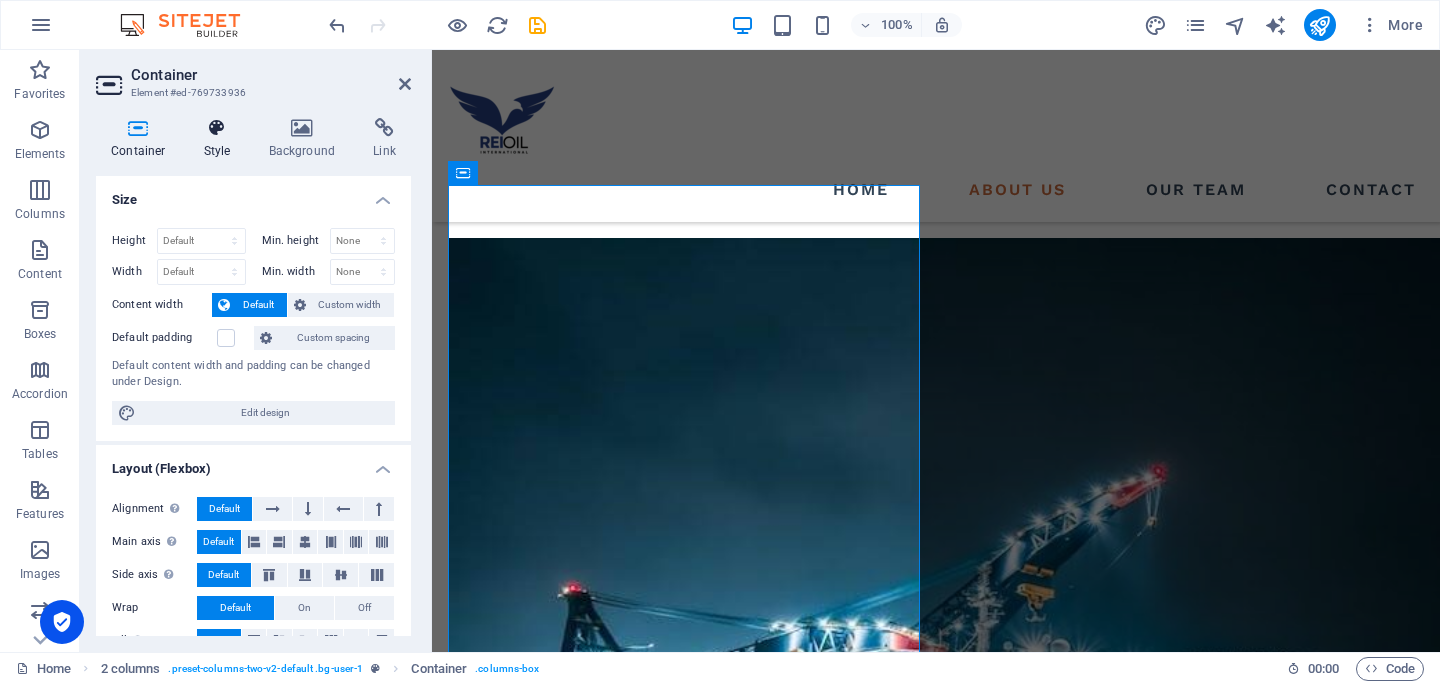 click at bounding box center [217, 128] 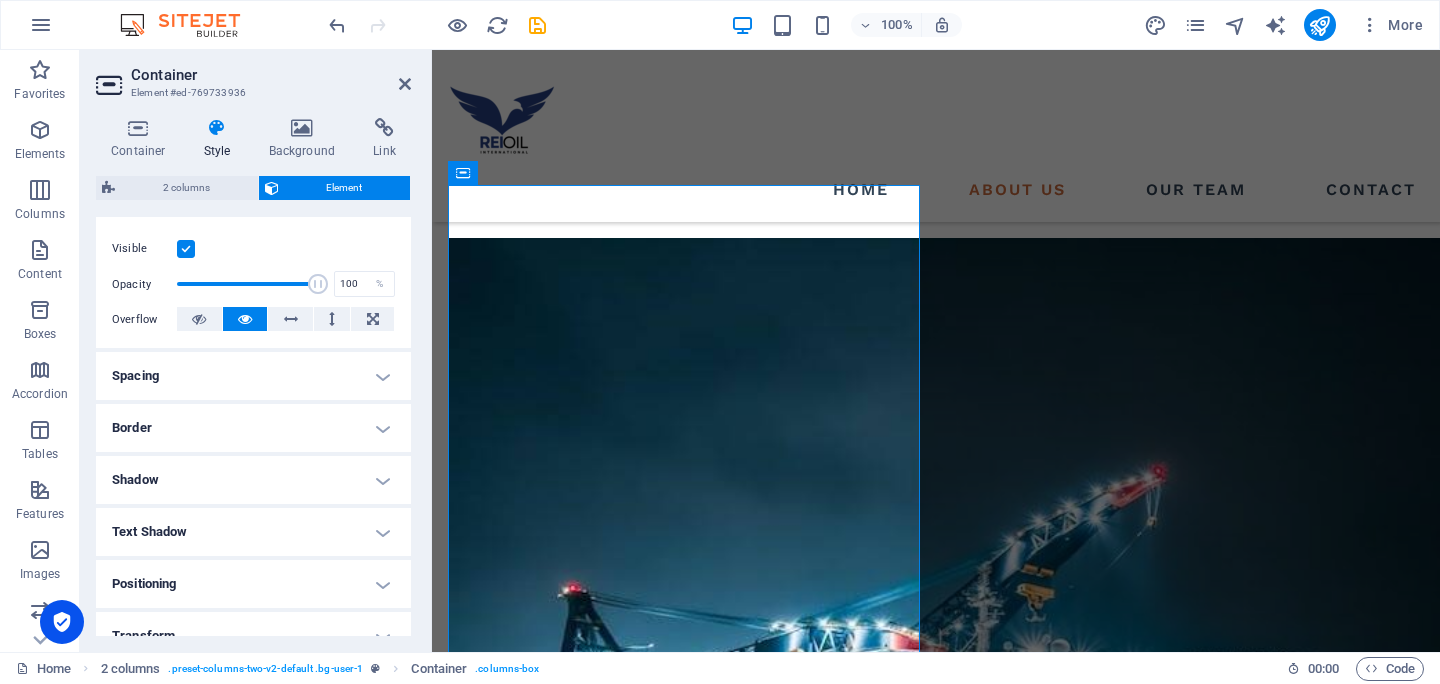 scroll, scrollTop: 247, scrollLeft: 0, axis: vertical 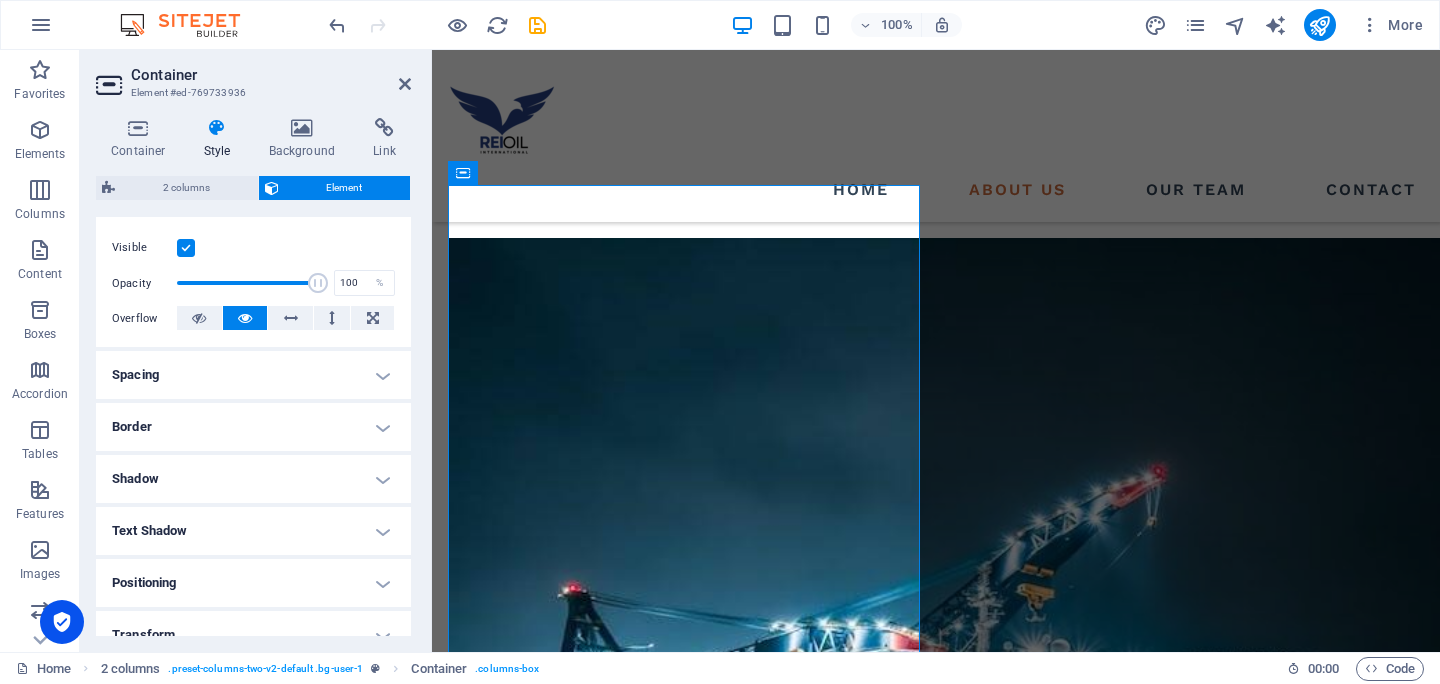 click on "Layout How this element expands within the layout (Flexbox). Size Default auto px % 1/1 1/2 1/3 1/4 1/5 1/6 1/7 1/8 1/9 1/10 Grow Shrink Order Container layout Visible Visible Opacity 100 % Overflow Spacing Margin Default auto px % rem vw vh Custom Custom auto px % rem vw vh auto px % rem vw vh auto px % rem vw vh auto px % rem vw vh Padding Default px rem % vh vw Custom Custom px rem % vh vw px rem % vh vw px rem % vh vw px rem % vh vw Border Style              - Width 1 auto px rem % vh vw Custom Custom 1 auto px rem % vh vw 1 auto px rem % vh vw 1 auto px rem % vh vw 1 auto px rem % vh vw  - Color Round corners For background overlay and background images, the overflow must be hidden so that the round corners are visible Default px rem % vh vw Custom Custom px rem % vh vw px rem % vh vw px rem % vh vw px rem % vh vw Shadow Default None Outside Inside Color X offset 0 px rem vh vw Y offset 0 px rem vh vw Blur 0 px rem % vh vw Spread 0 px rem vh vw Text Shadow Default None Outside Color X offset 0" at bounding box center [253, 393] 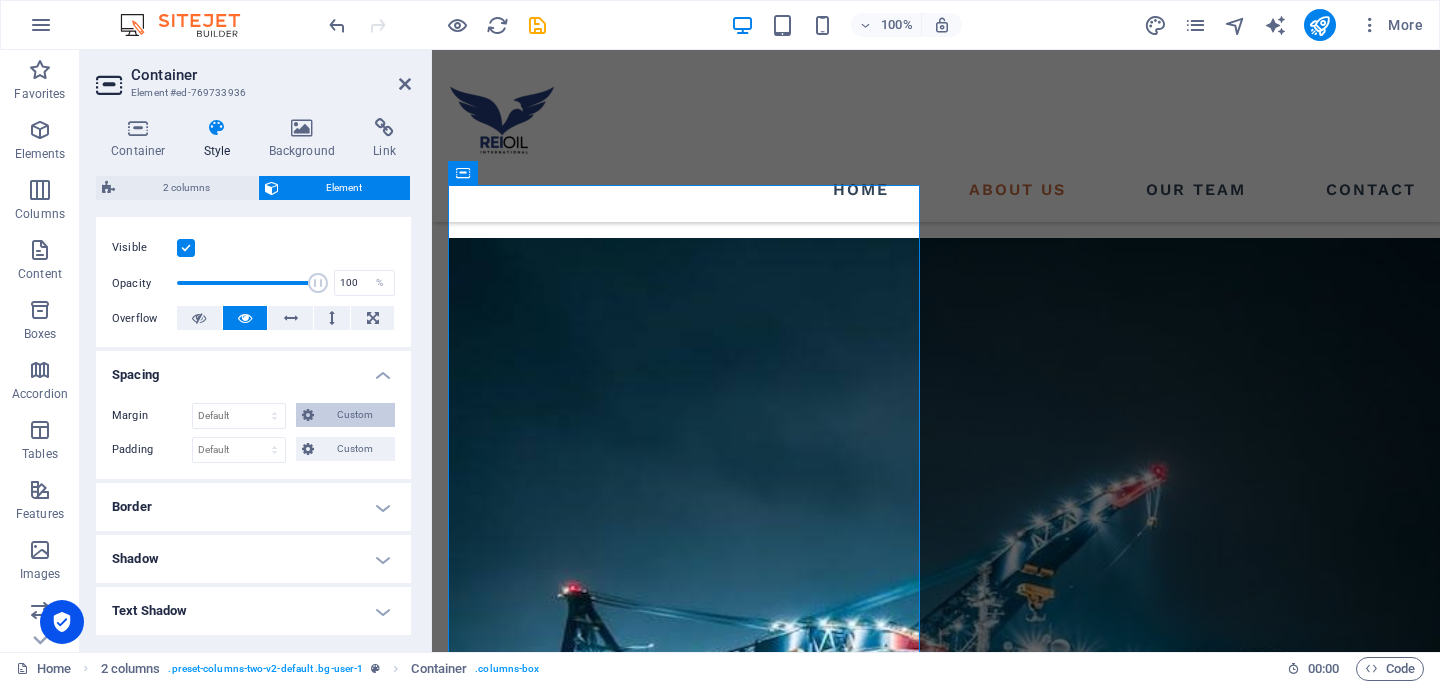 click on "Custom" at bounding box center (354, 415) 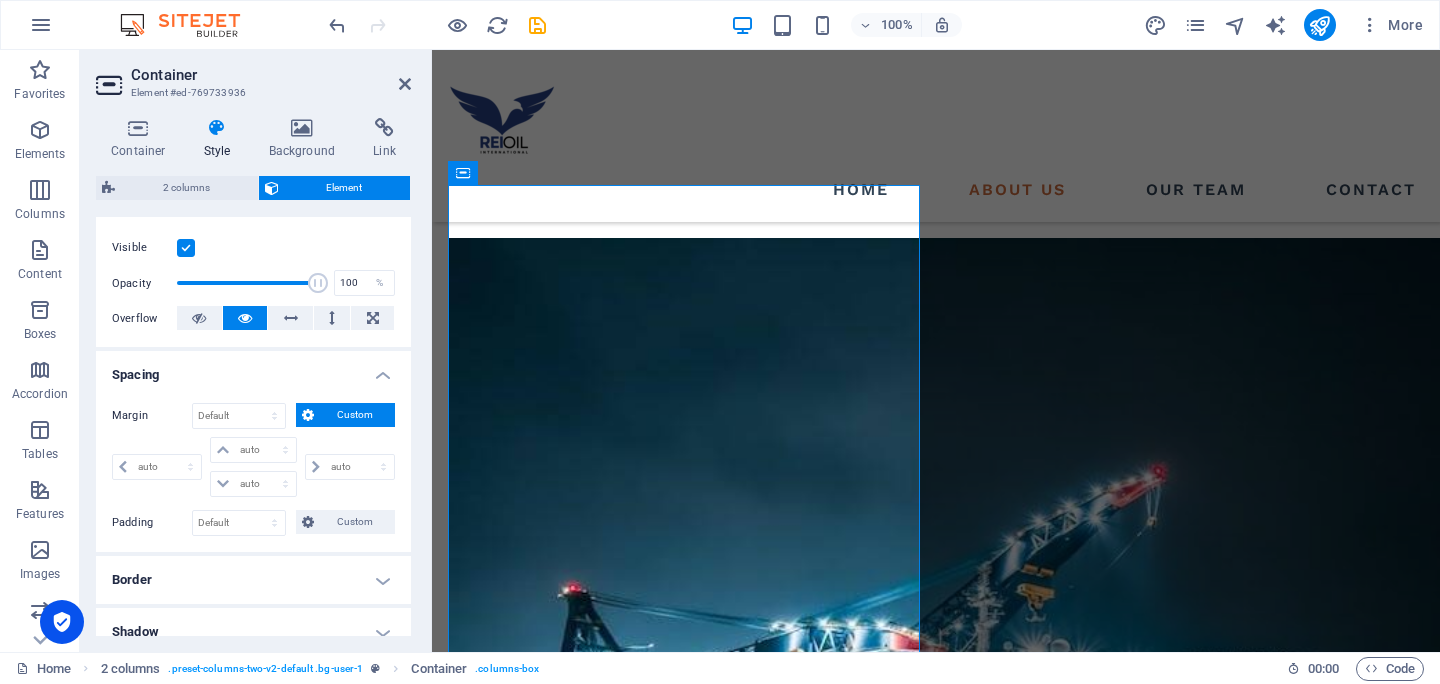 click on "Custom" at bounding box center (354, 415) 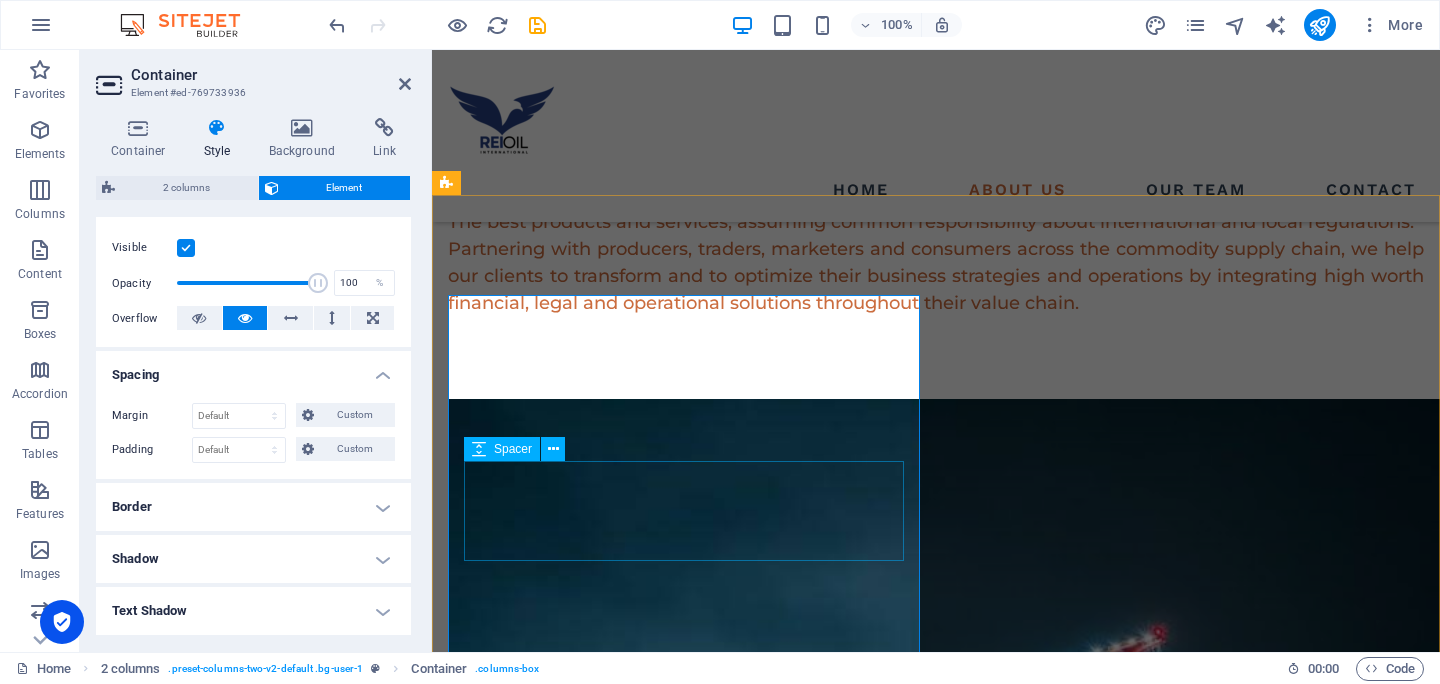 scroll, scrollTop: 1487, scrollLeft: 0, axis: vertical 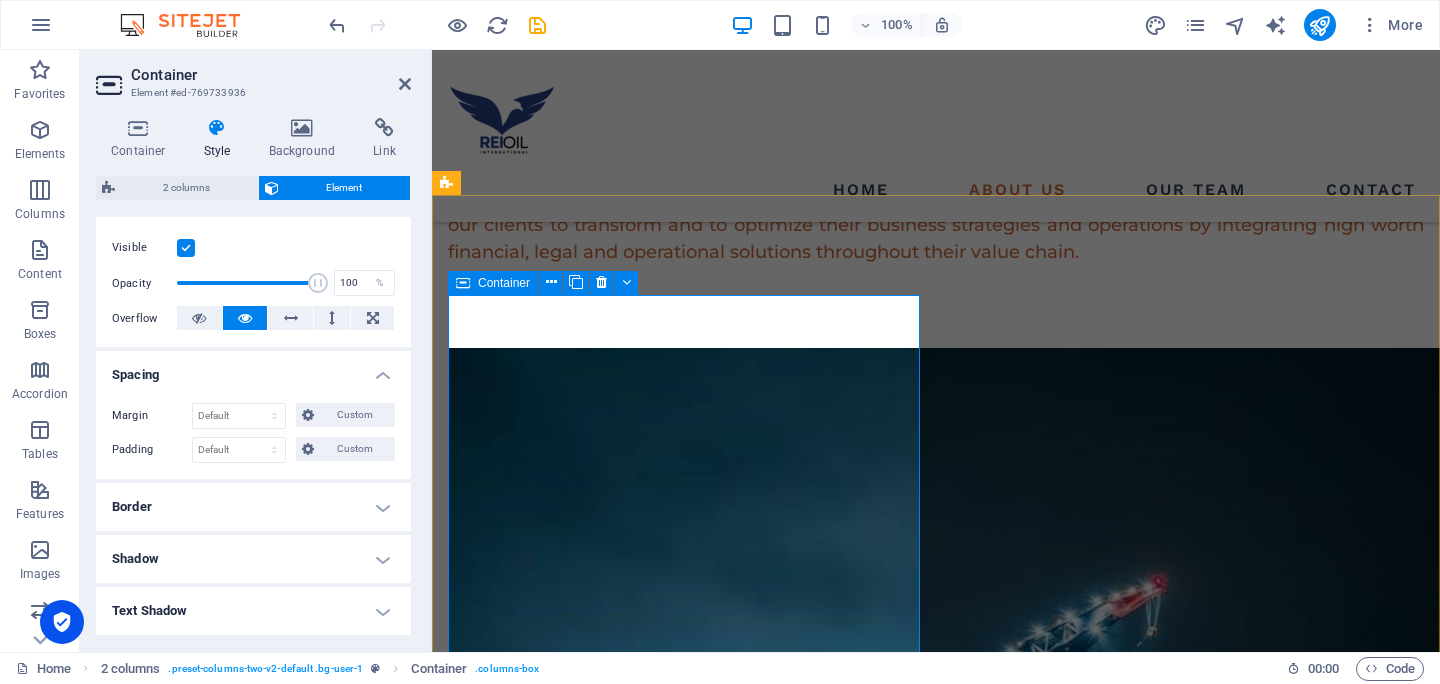 click on "Container" at bounding box center (493, 283) 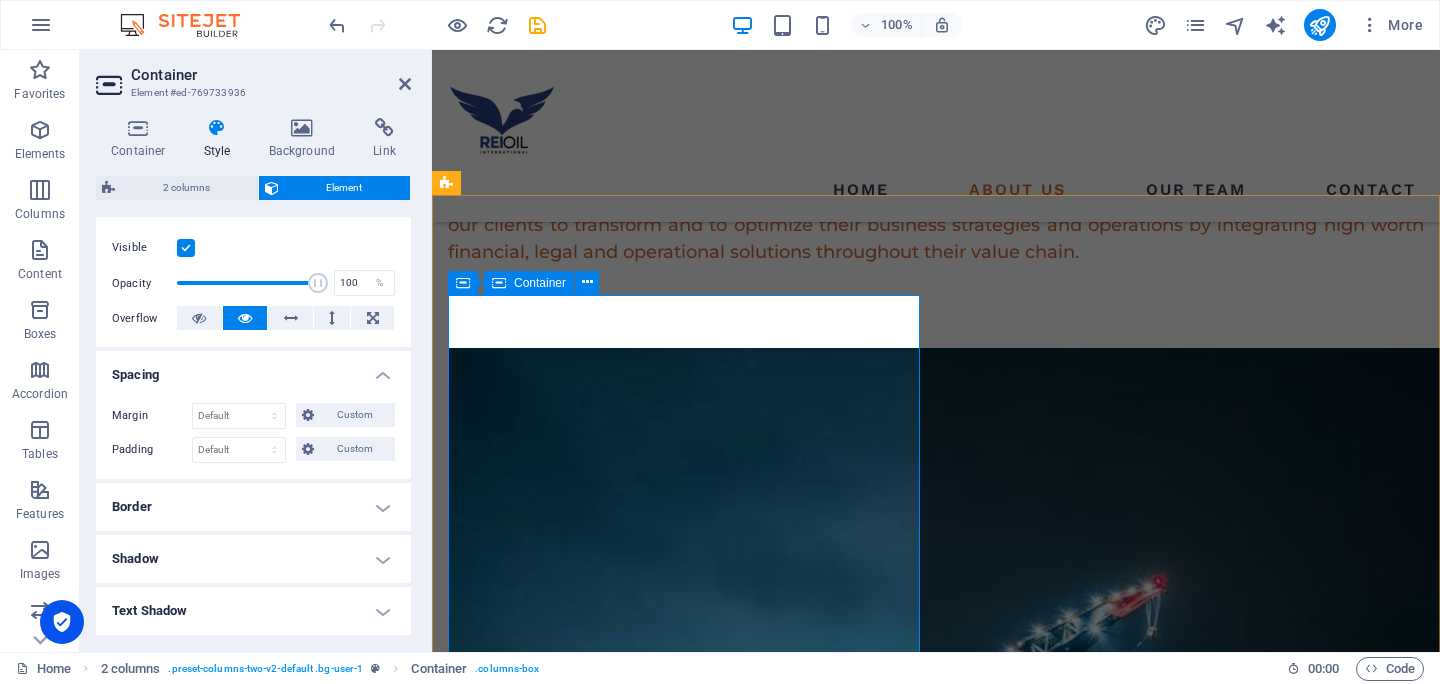 click at bounding box center (499, 283) 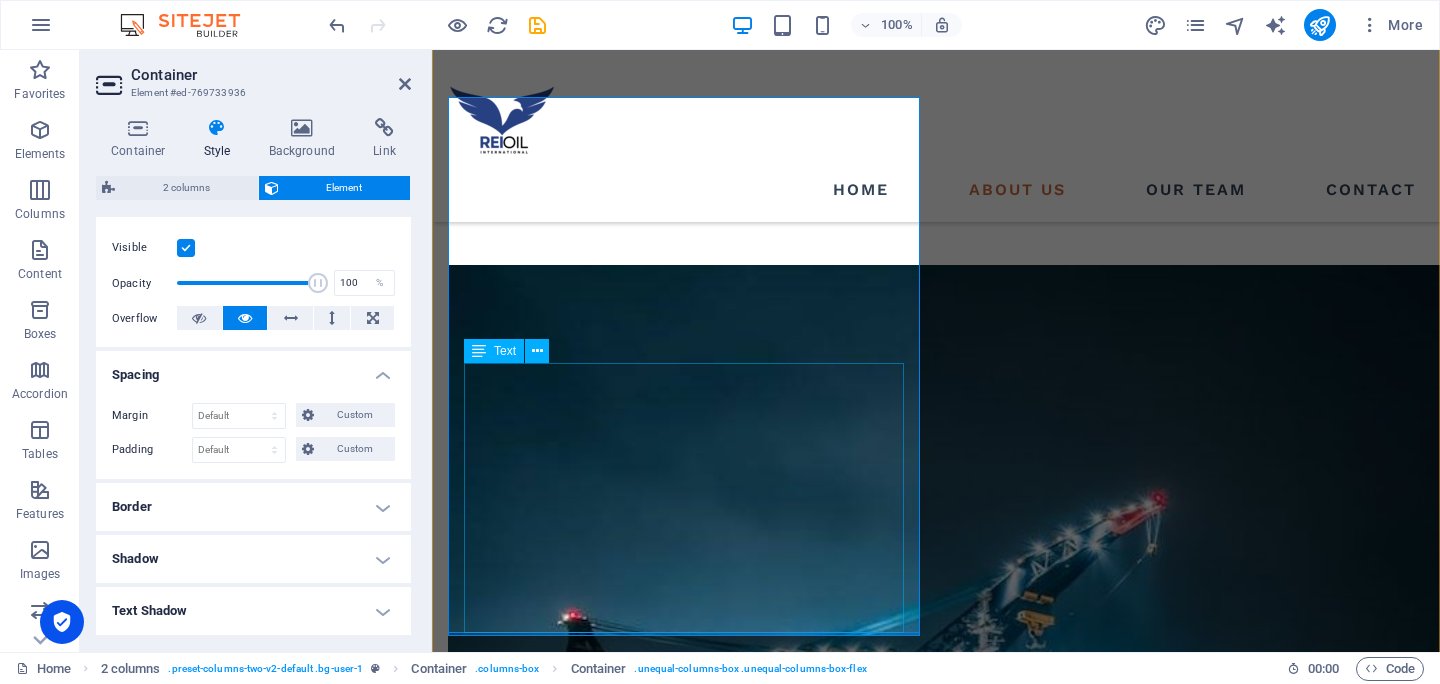 scroll, scrollTop: 1372, scrollLeft: 0, axis: vertical 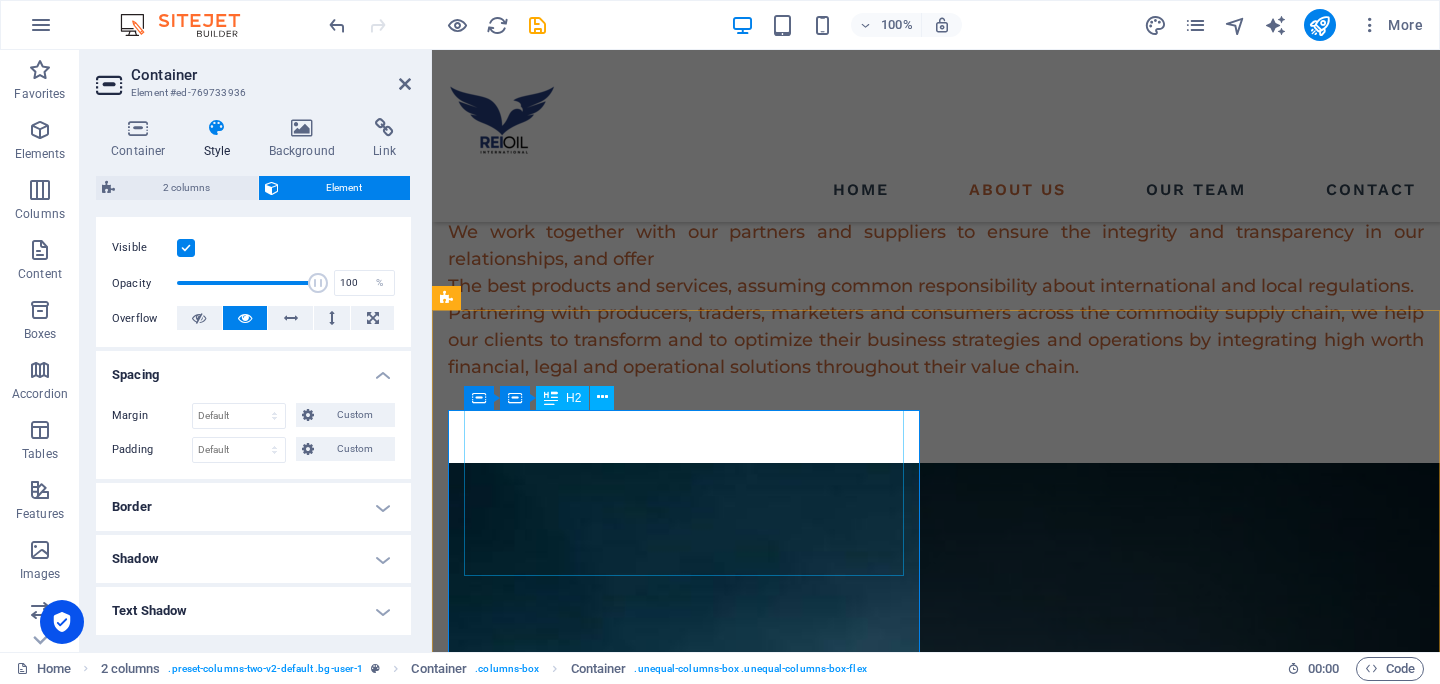 click on "Building an ecosystem with our stakeholders based on transparency and trust" at bounding box center [684, 4604] 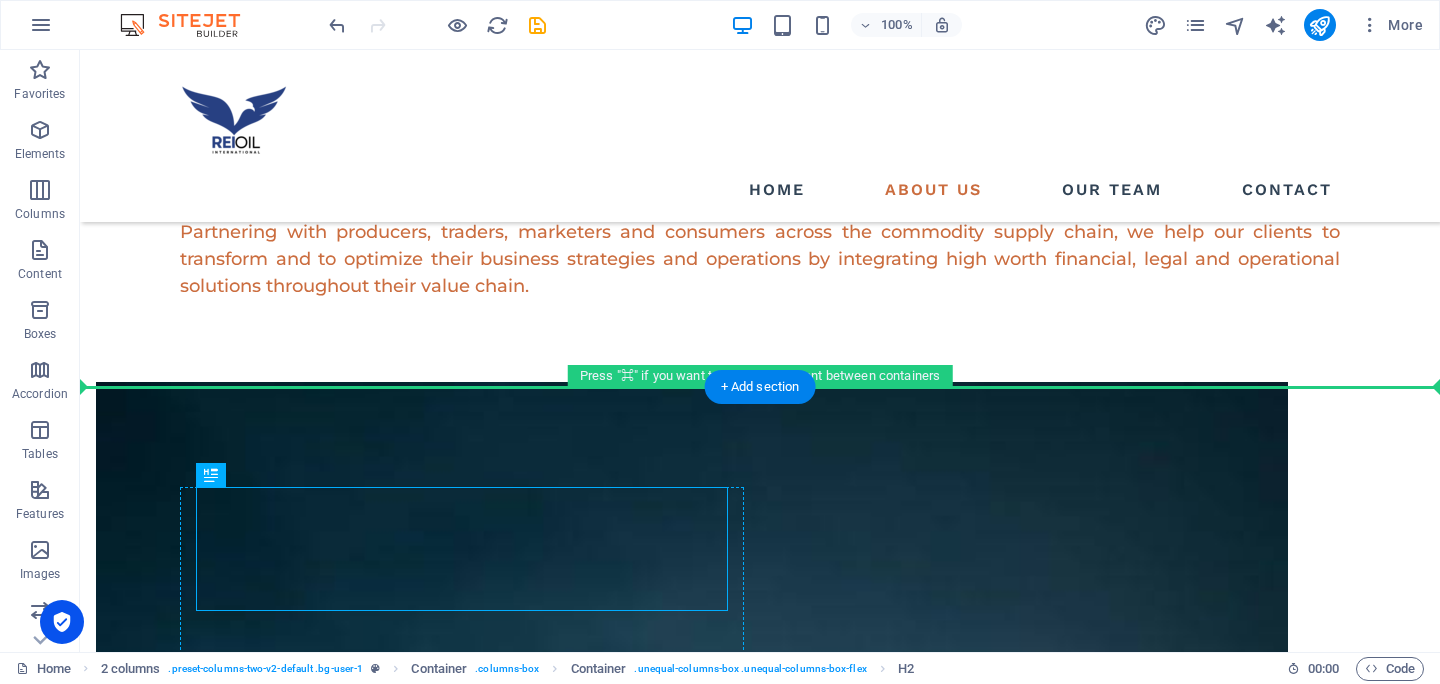 drag, startPoint x: 644, startPoint y: 447, endPoint x: 187, endPoint y: 519, distance: 462.637 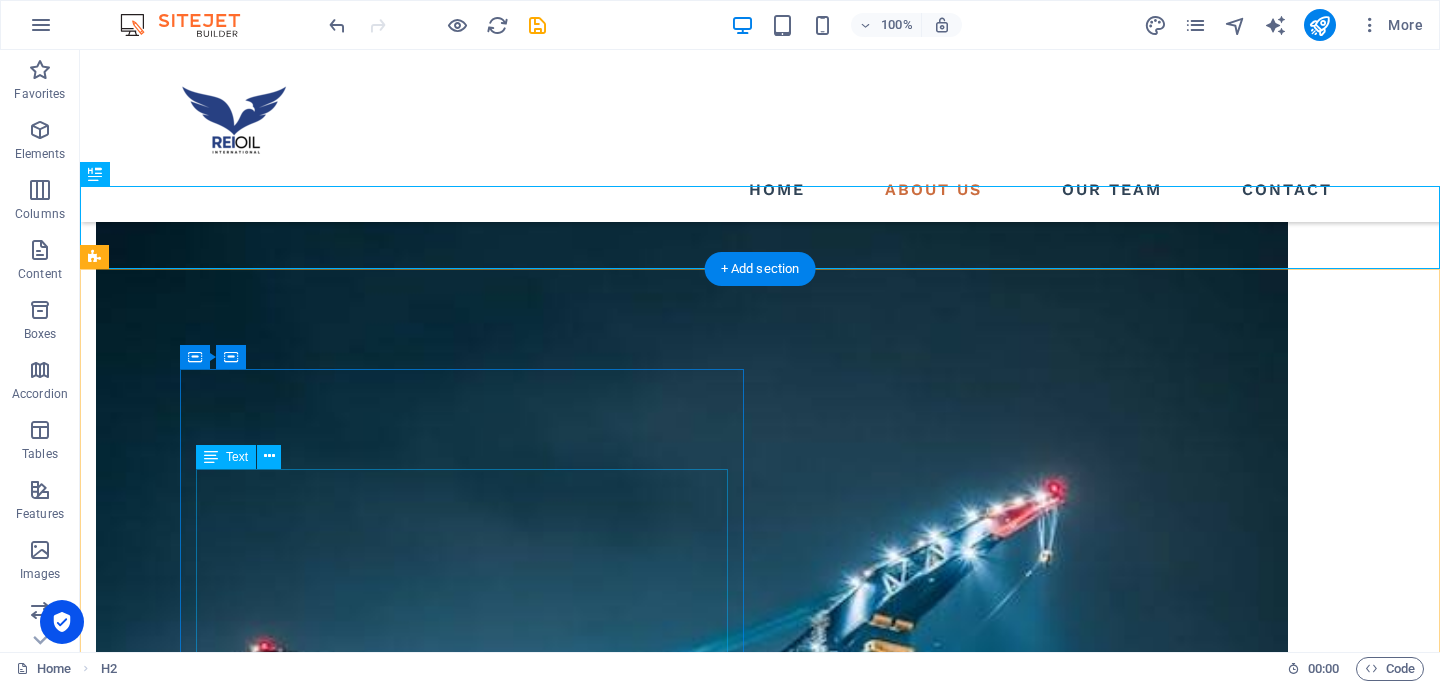 scroll, scrollTop: 1598, scrollLeft: 0, axis: vertical 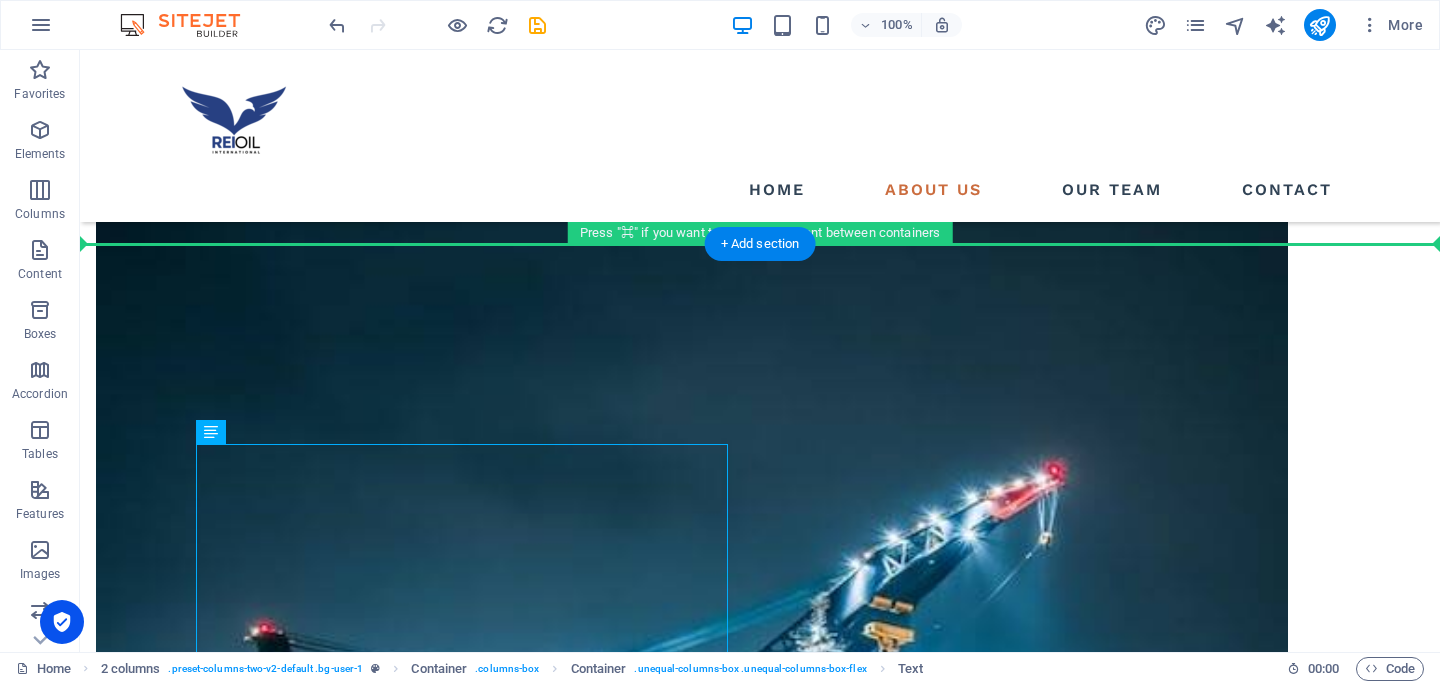 drag, startPoint x: 326, startPoint y: 501, endPoint x: 340, endPoint y: 277, distance: 224.43707 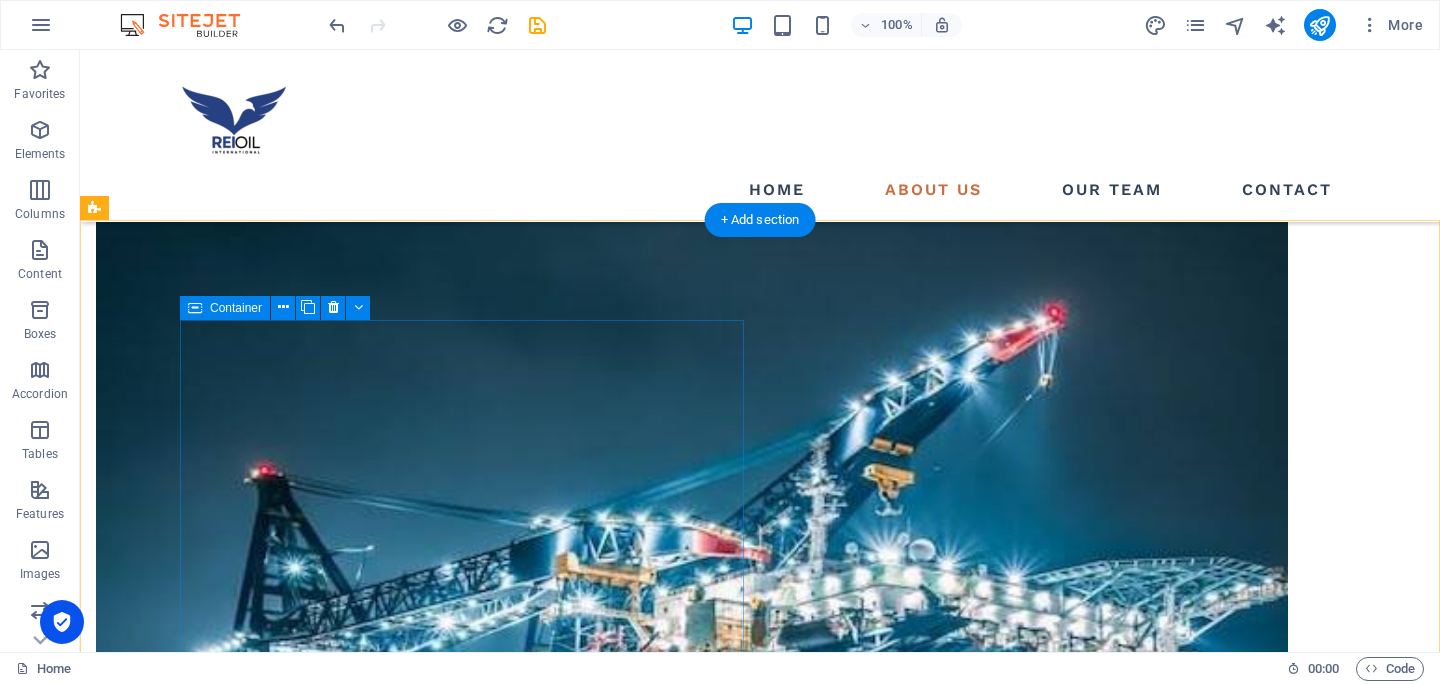 scroll, scrollTop: 1757, scrollLeft: 0, axis: vertical 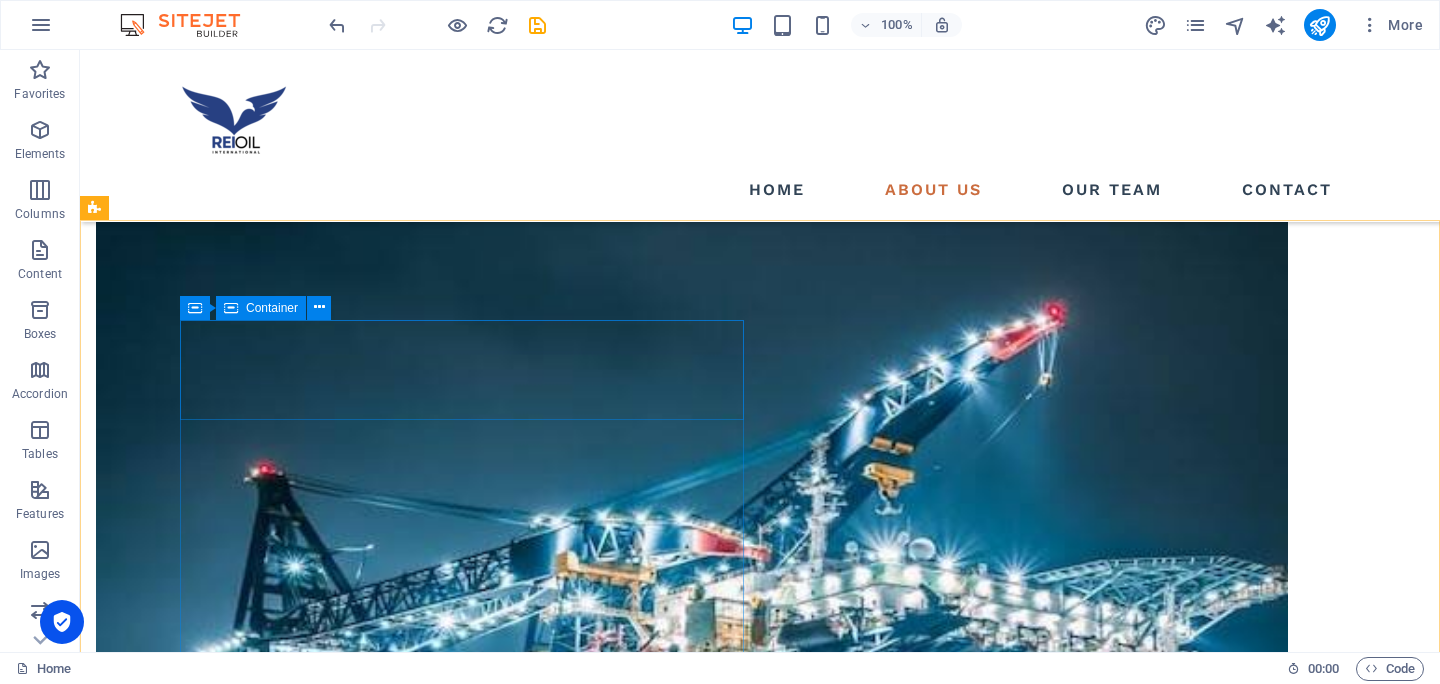 click on "Container" at bounding box center (272, 308) 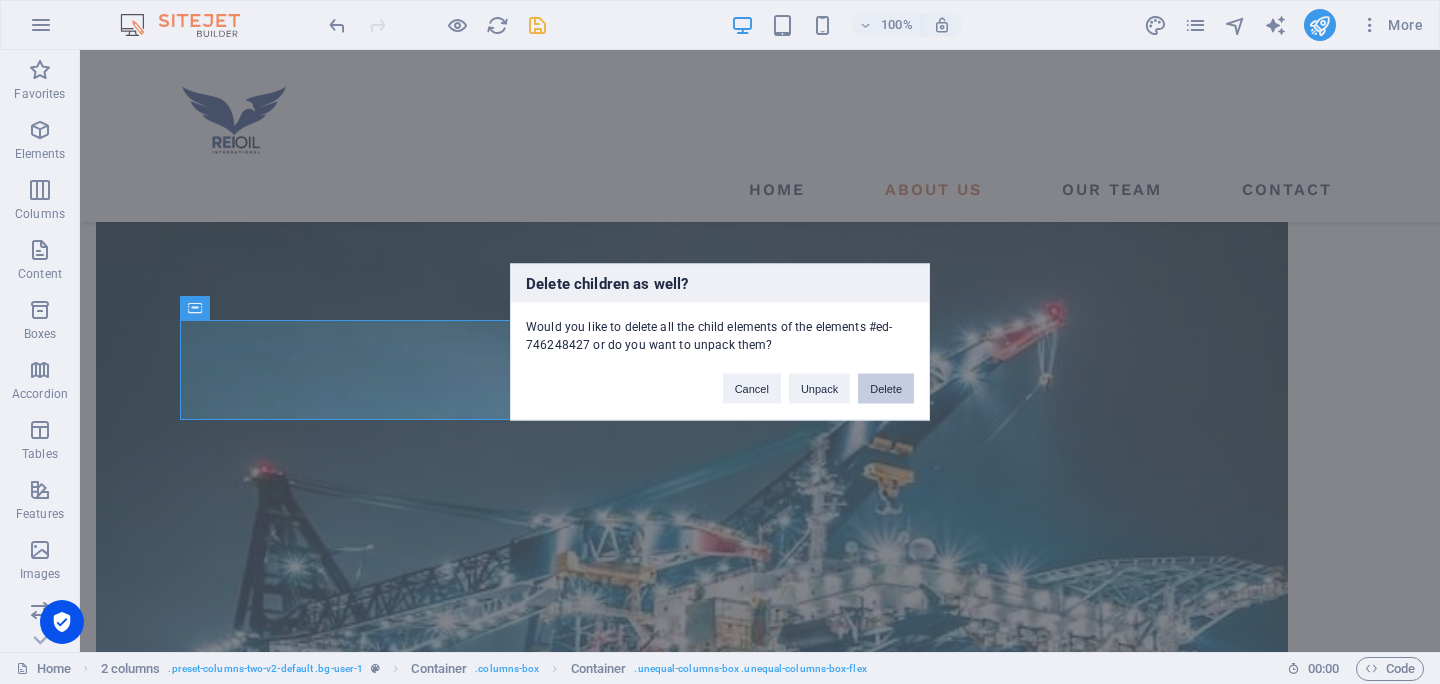 type 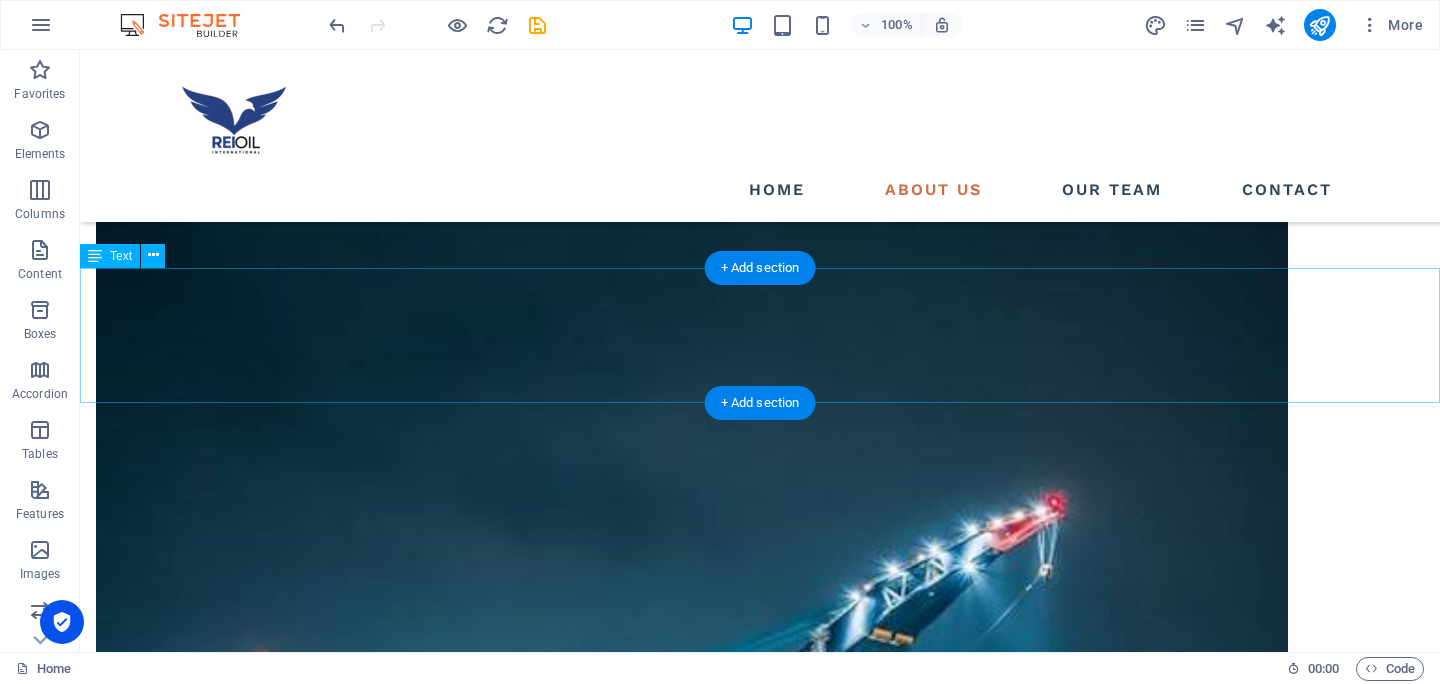 scroll, scrollTop: 1560, scrollLeft: 0, axis: vertical 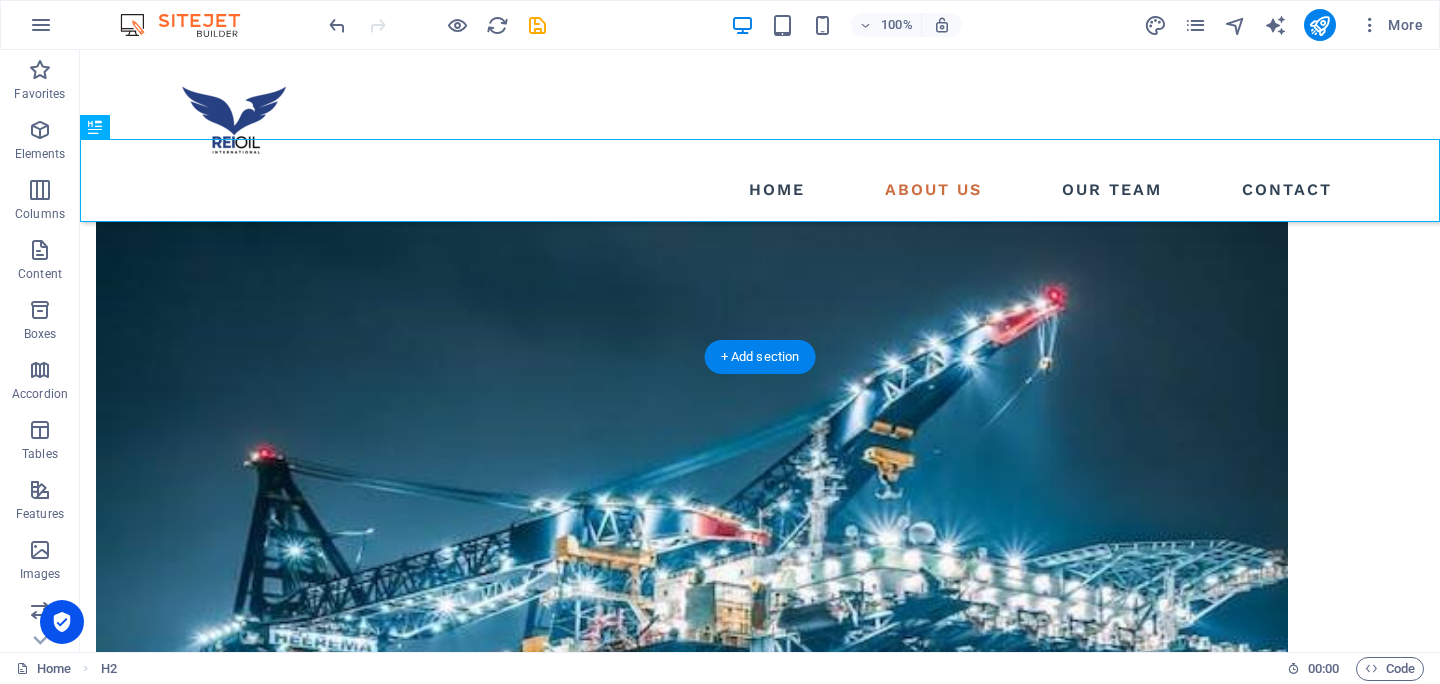 drag, startPoint x: 193, startPoint y: 230, endPoint x: 306, endPoint y: 590, distance: 377.31818 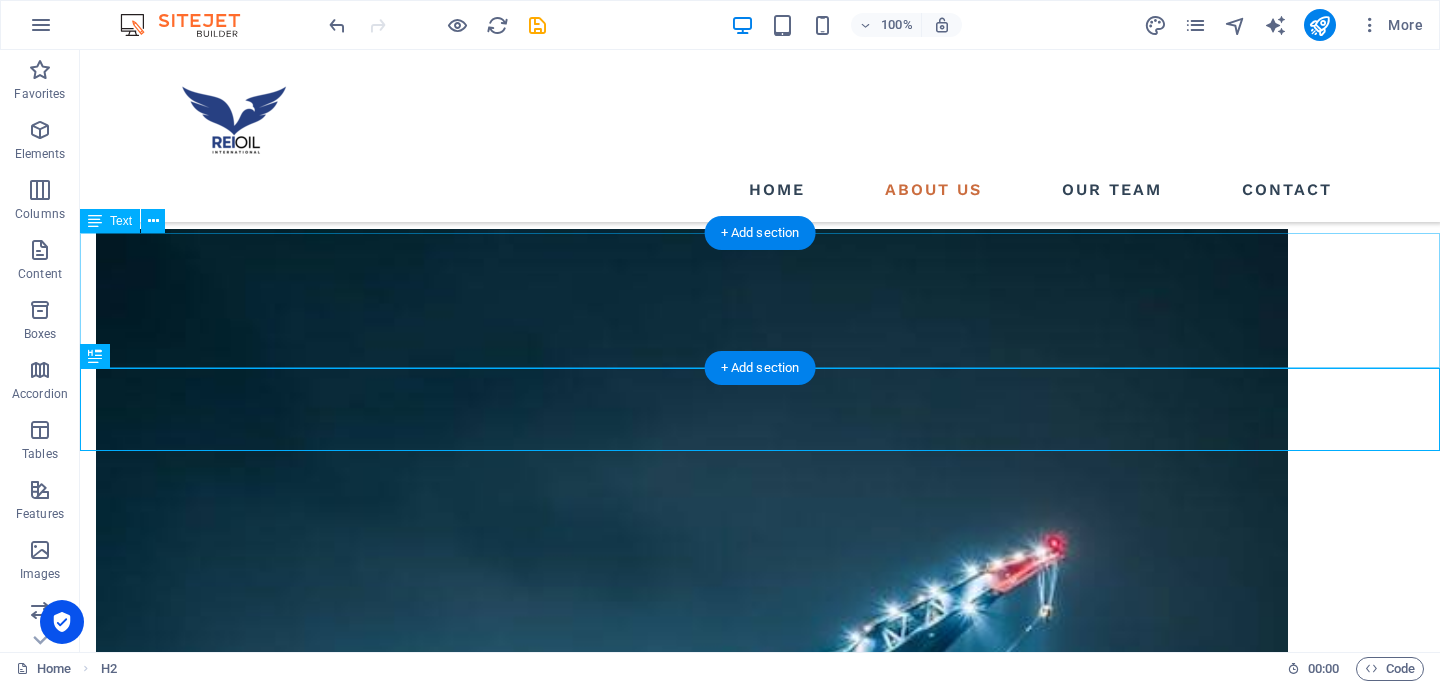 scroll, scrollTop: 1534, scrollLeft: 0, axis: vertical 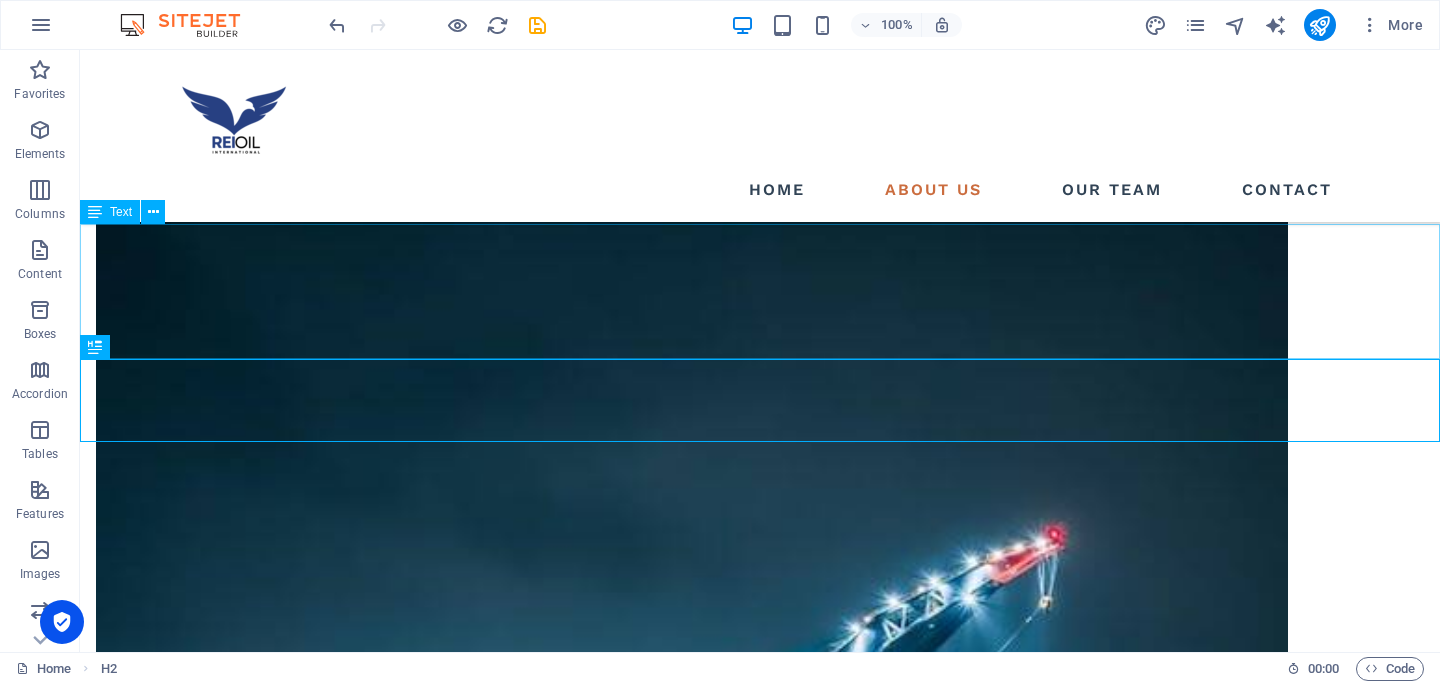 click on "Text" at bounding box center [121, 212] 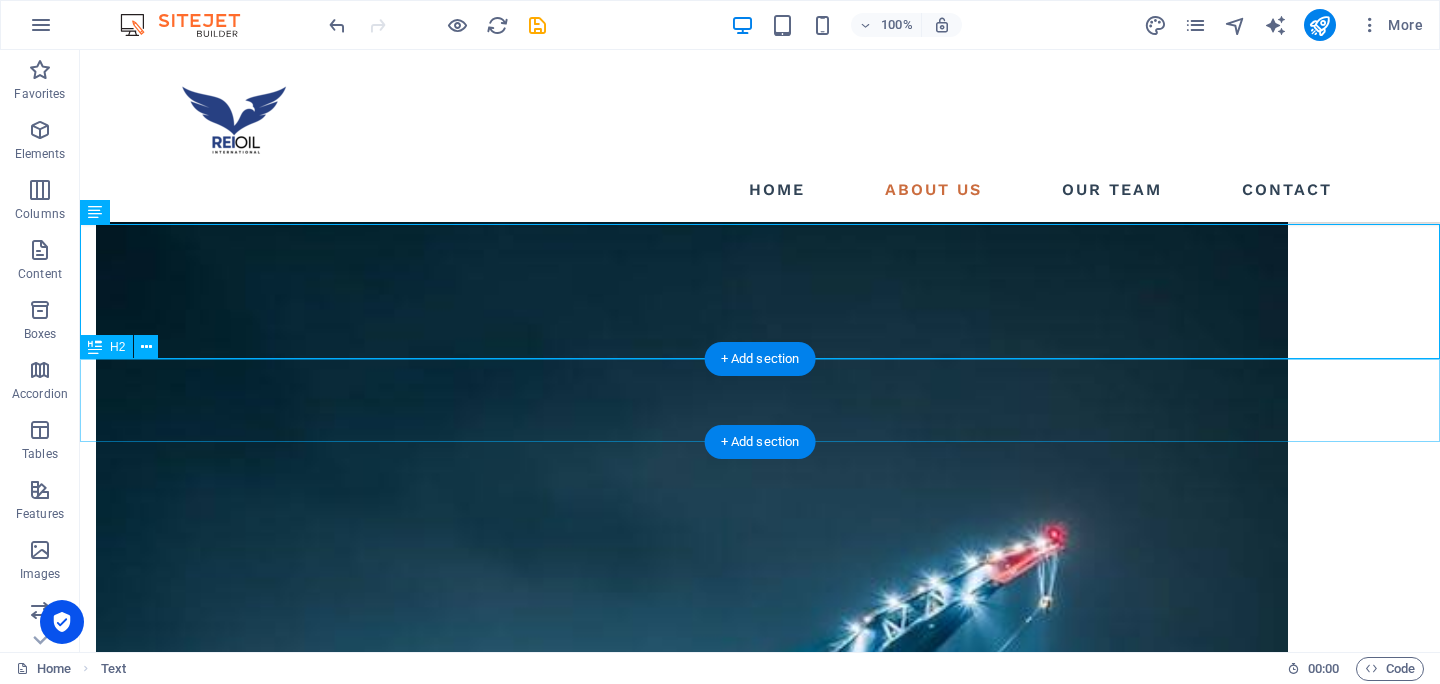 click on "Building an ecosystem with our stakeholders based on transparency and trust" at bounding box center [760, 5678] 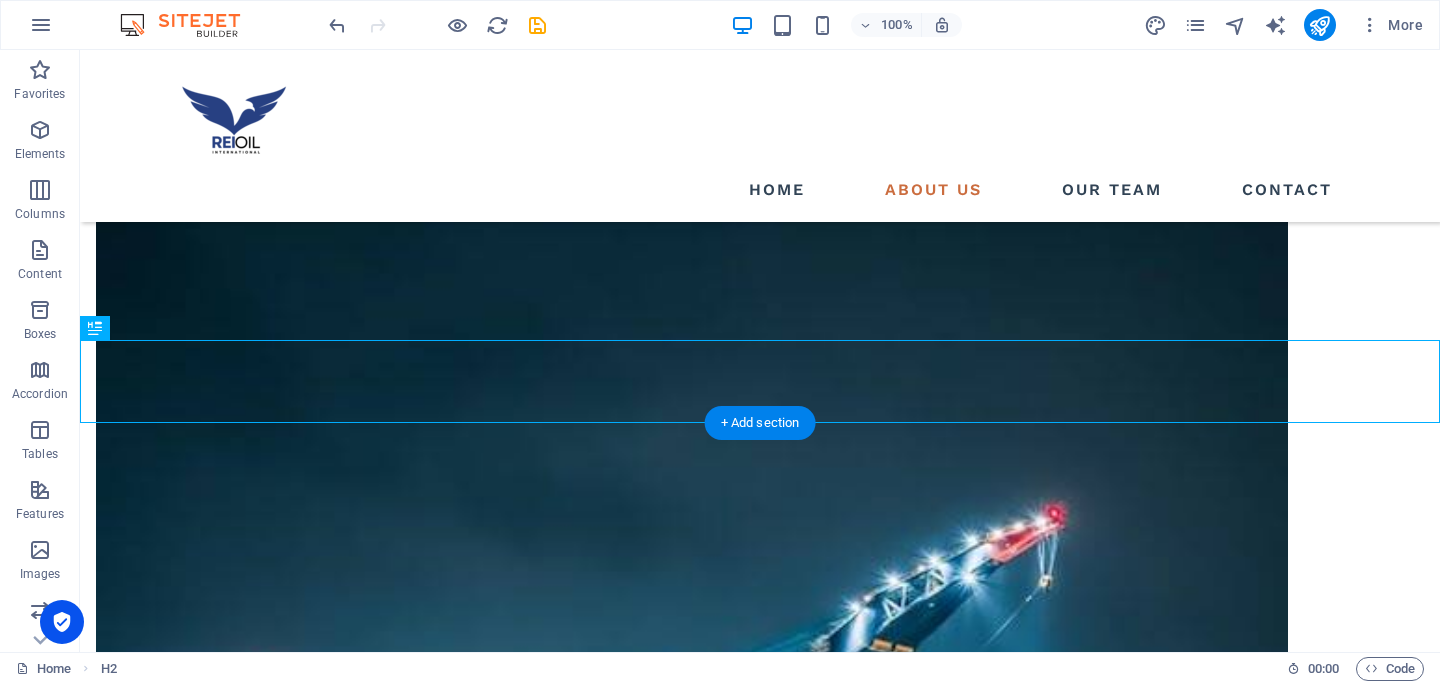 drag, startPoint x: 184, startPoint y: 392, endPoint x: 315, endPoint y: 566, distance: 217.80037 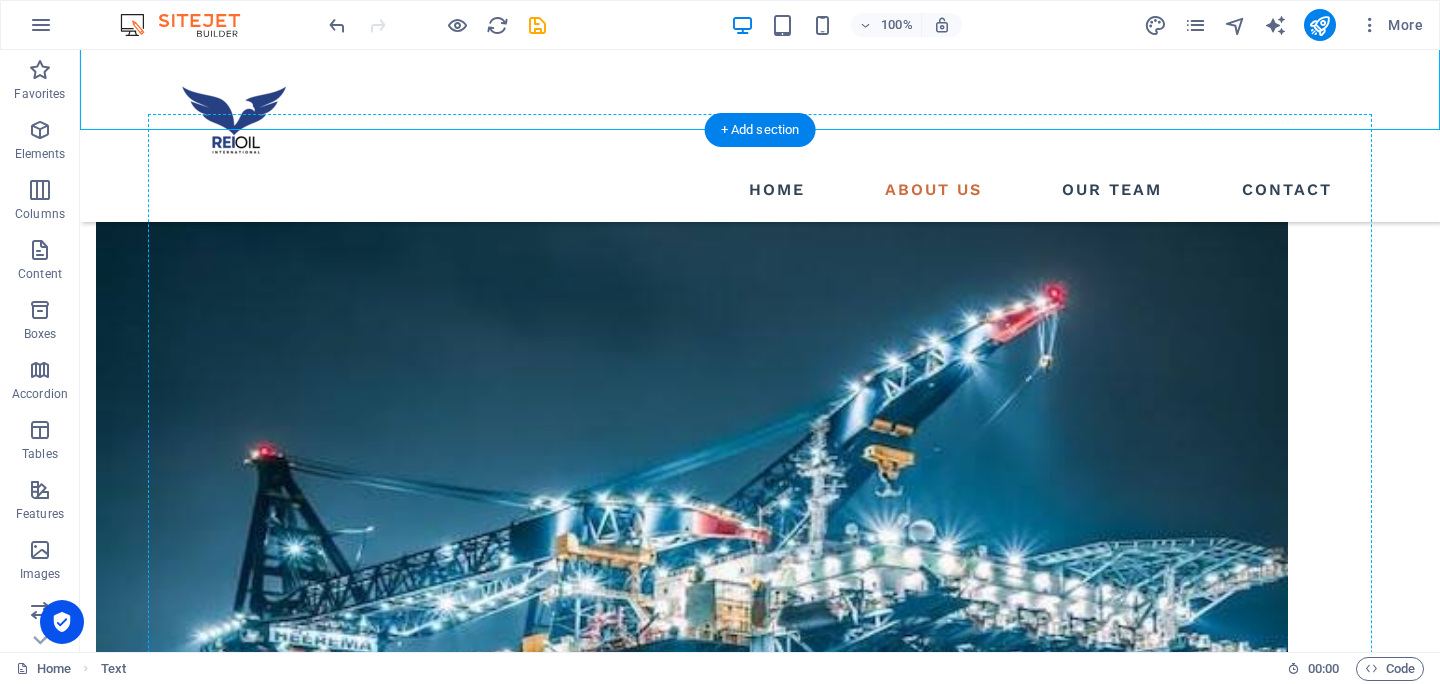 scroll, scrollTop: 1791, scrollLeft: 0, axis: vertical 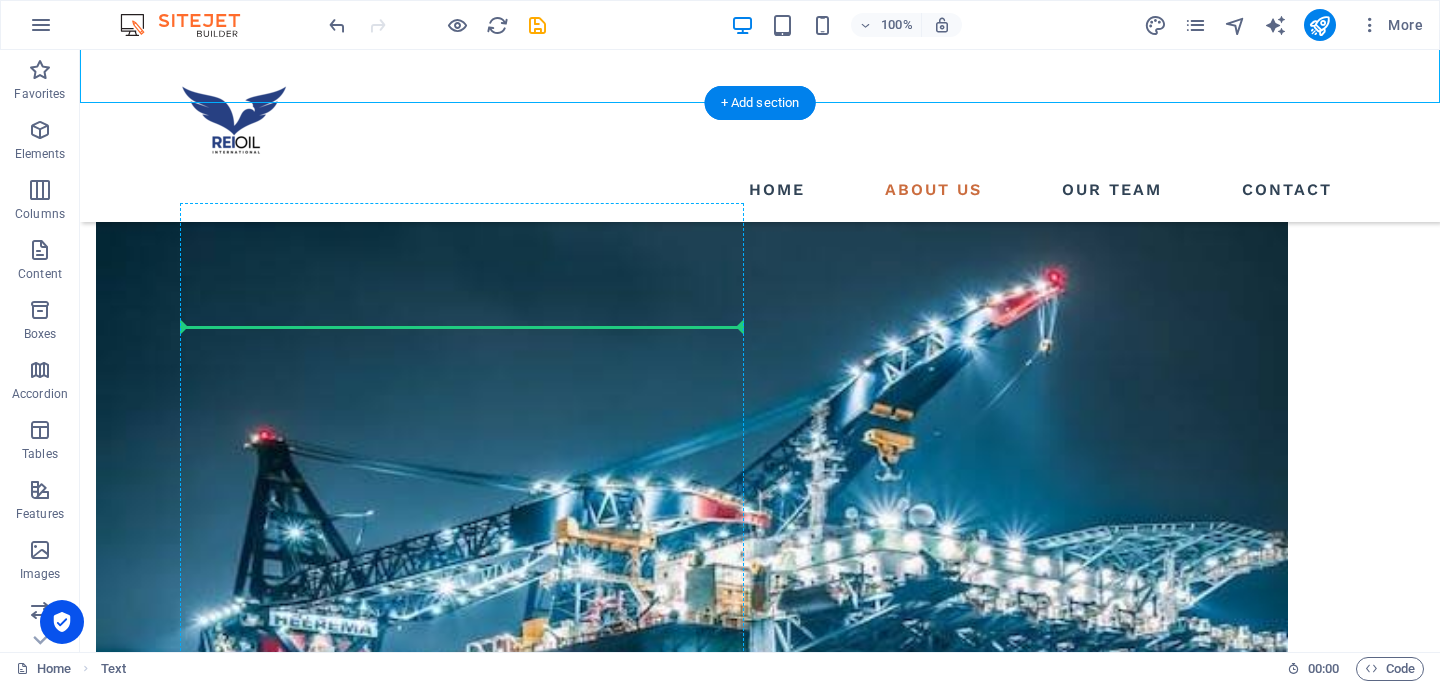 drag, startPoint x: 202, startPoint y: 234, endPoint x: 266, endPoint y: 294, distance: 87.72685 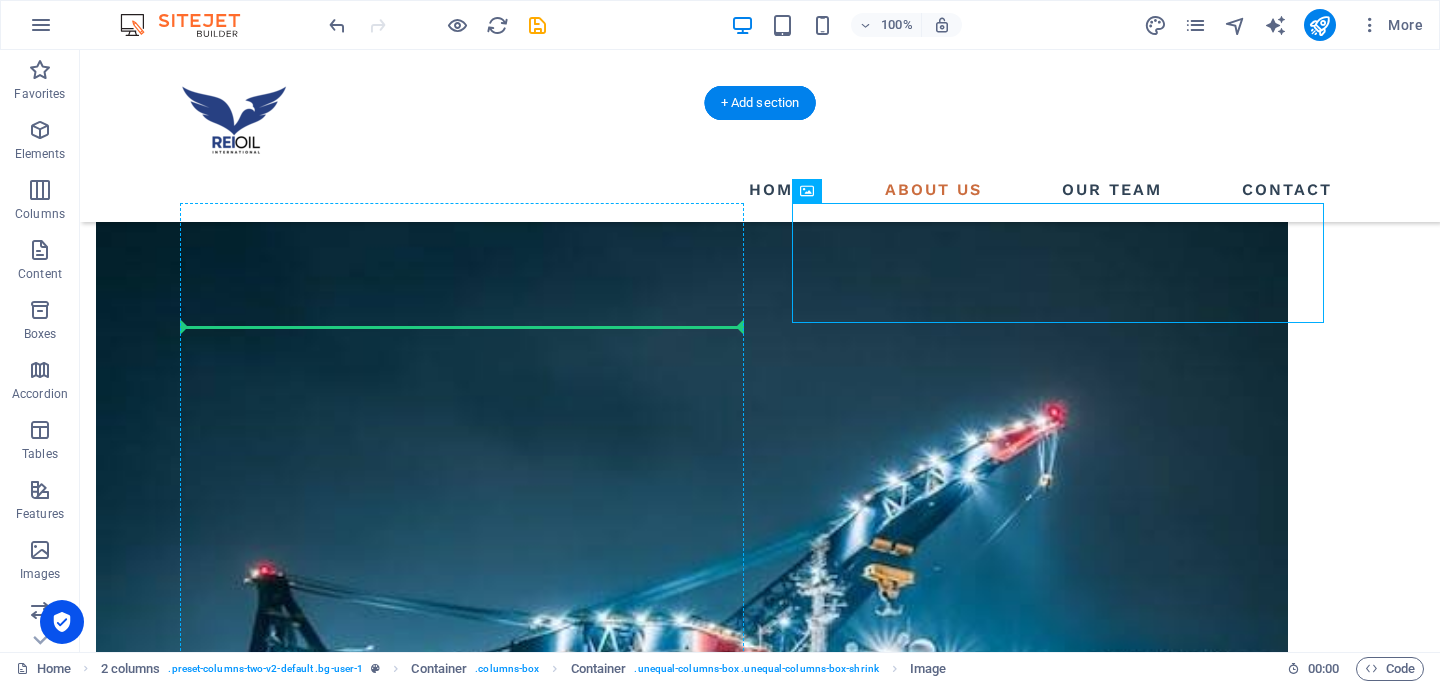 drag, startPoint x: 957, startPoint y: 288, endPoint x: 632, endPoint y: 306, distance: 325.49808 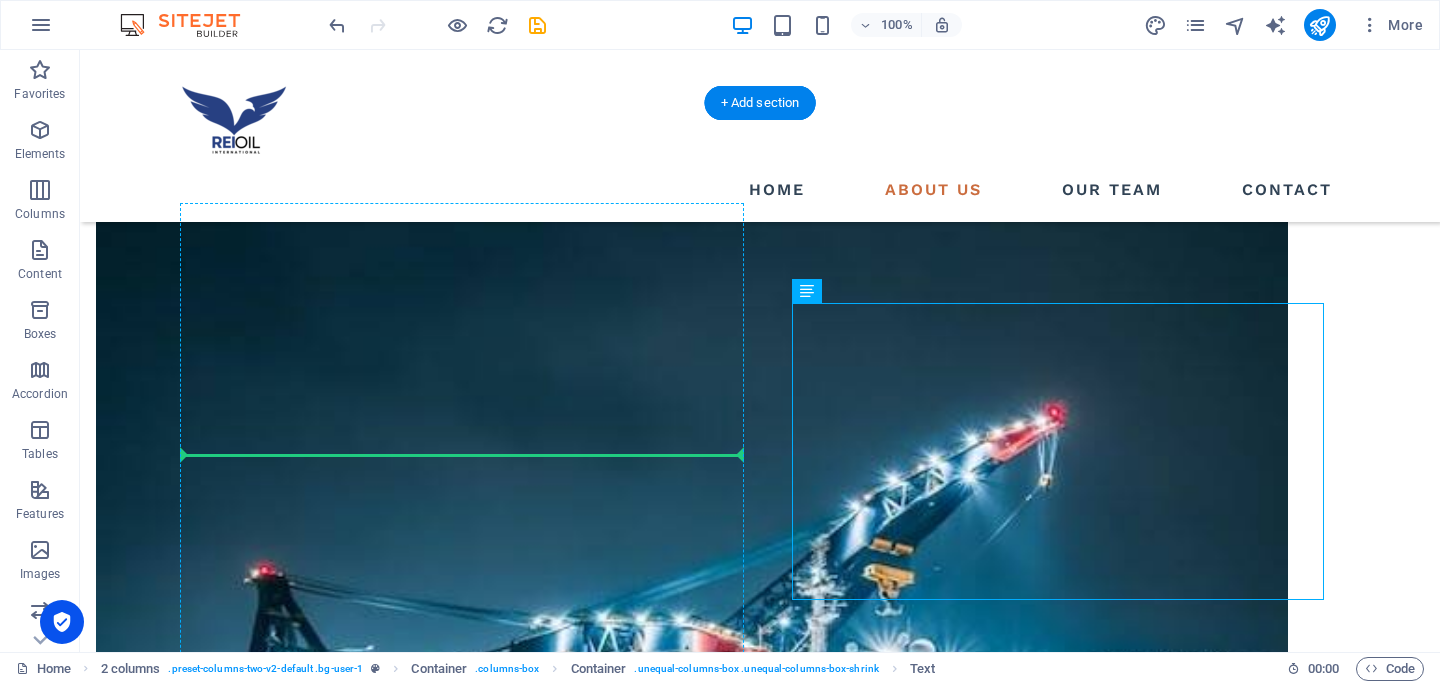 drag, startPoint x: 947, startPoint y: 354, endPoint x: 598, endPoint y: 441, distance: 359.68042 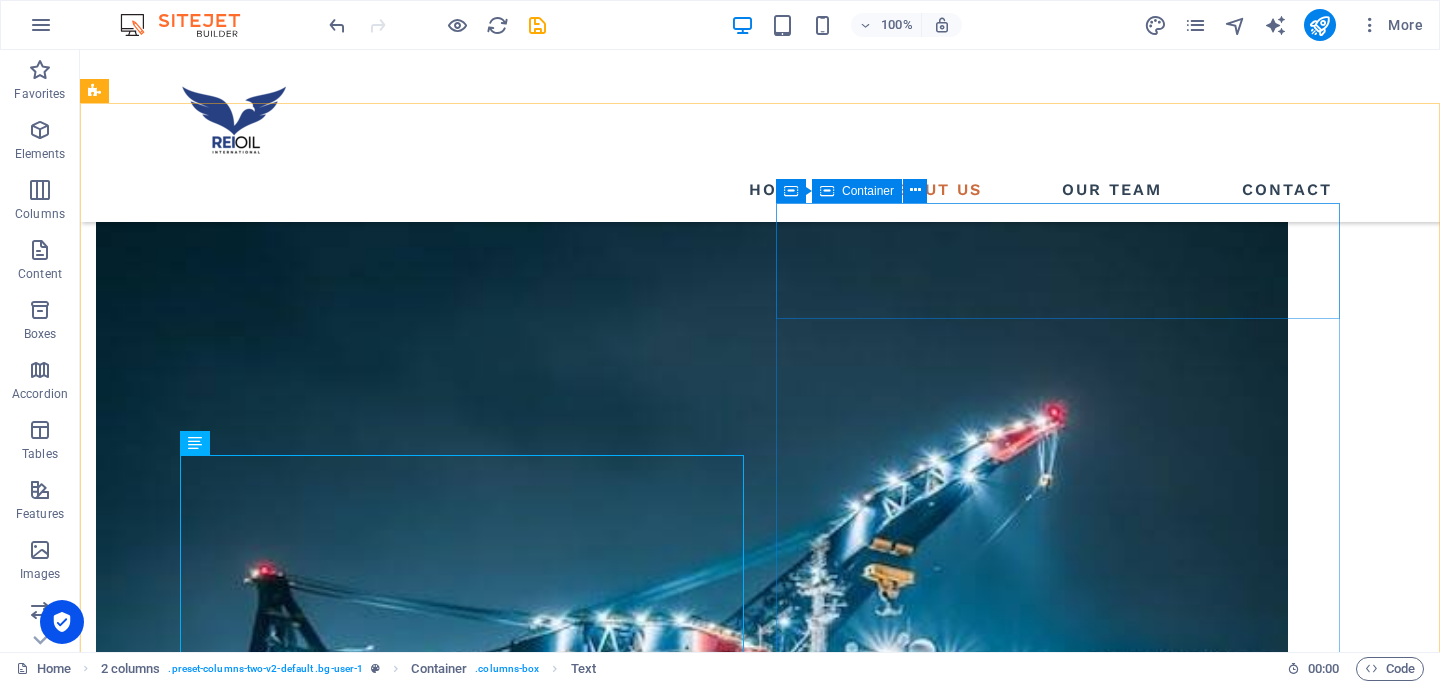 click at bounding box center [827, 191] 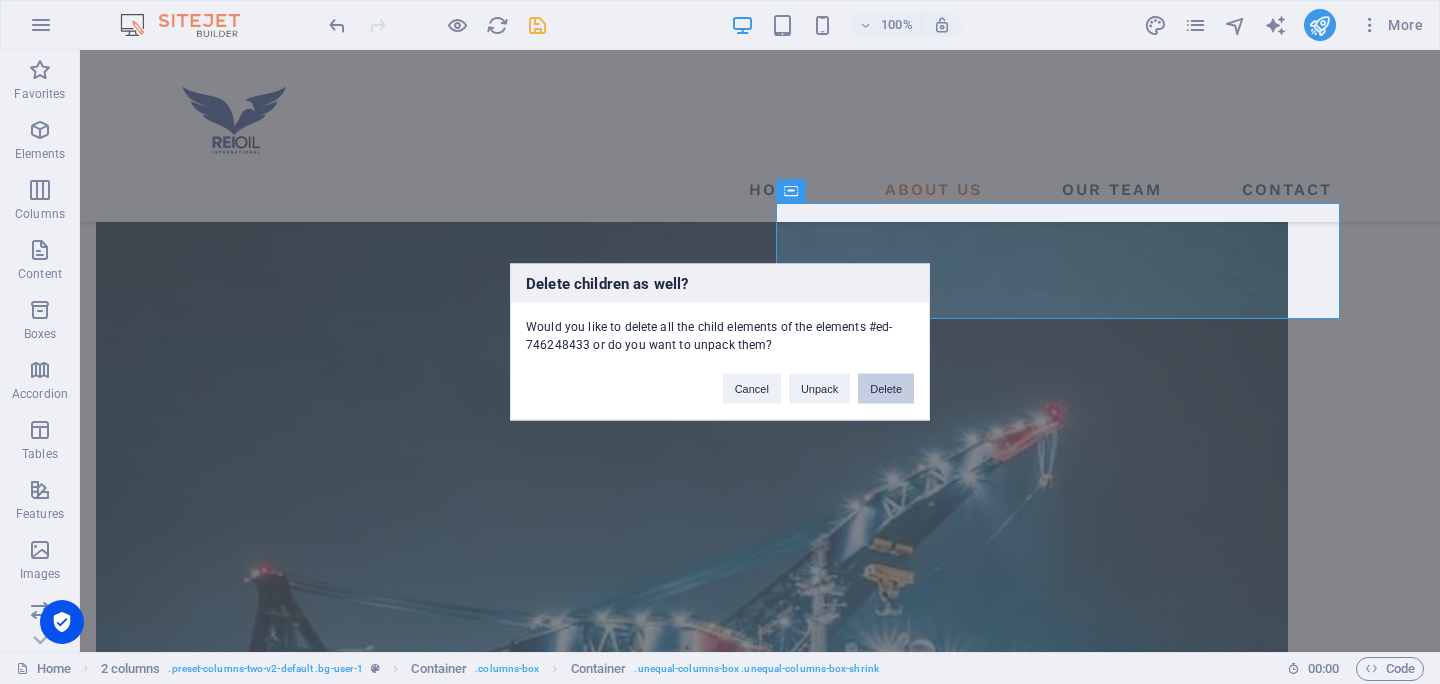 drag, startPoint x: 888, startPoint y: 374, endPoint x: 807, endPoint y: 324, distance: 95.189285 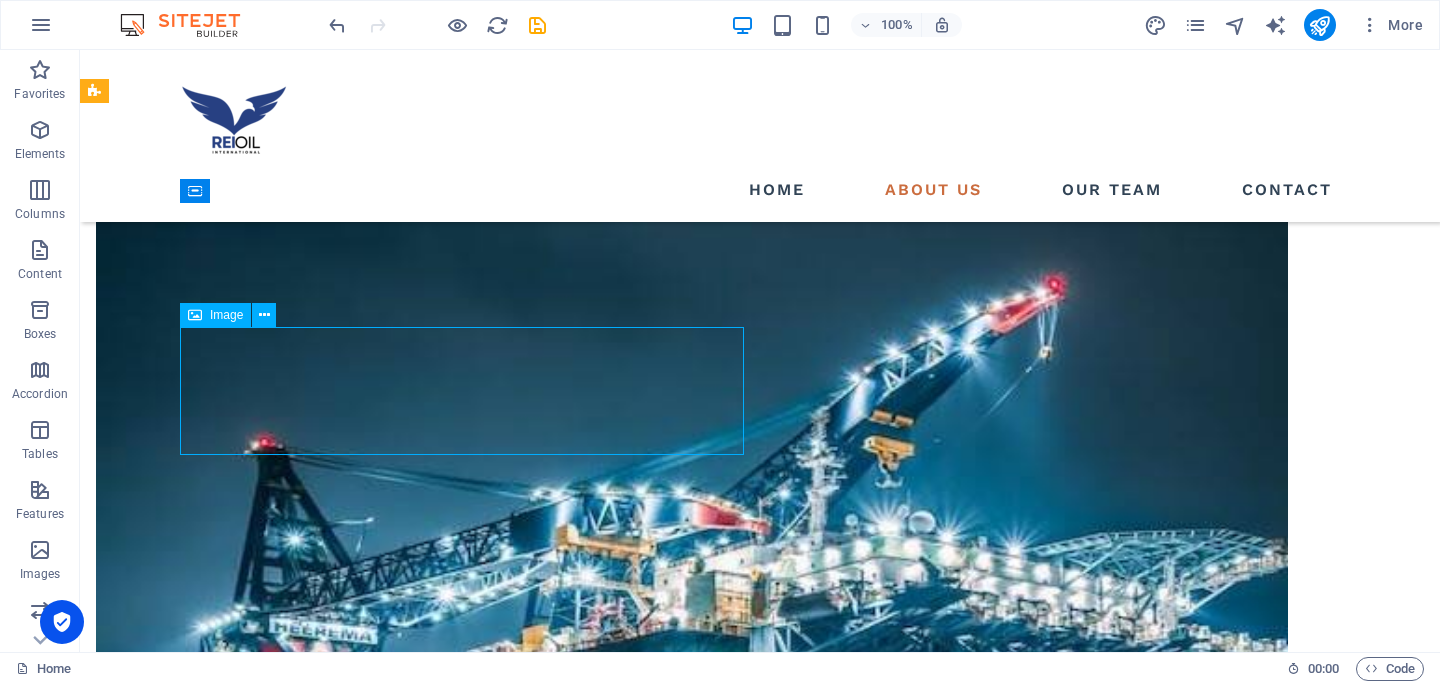 scroll, scrollTop: 1656, scrollLeft: 0, axis: vertical 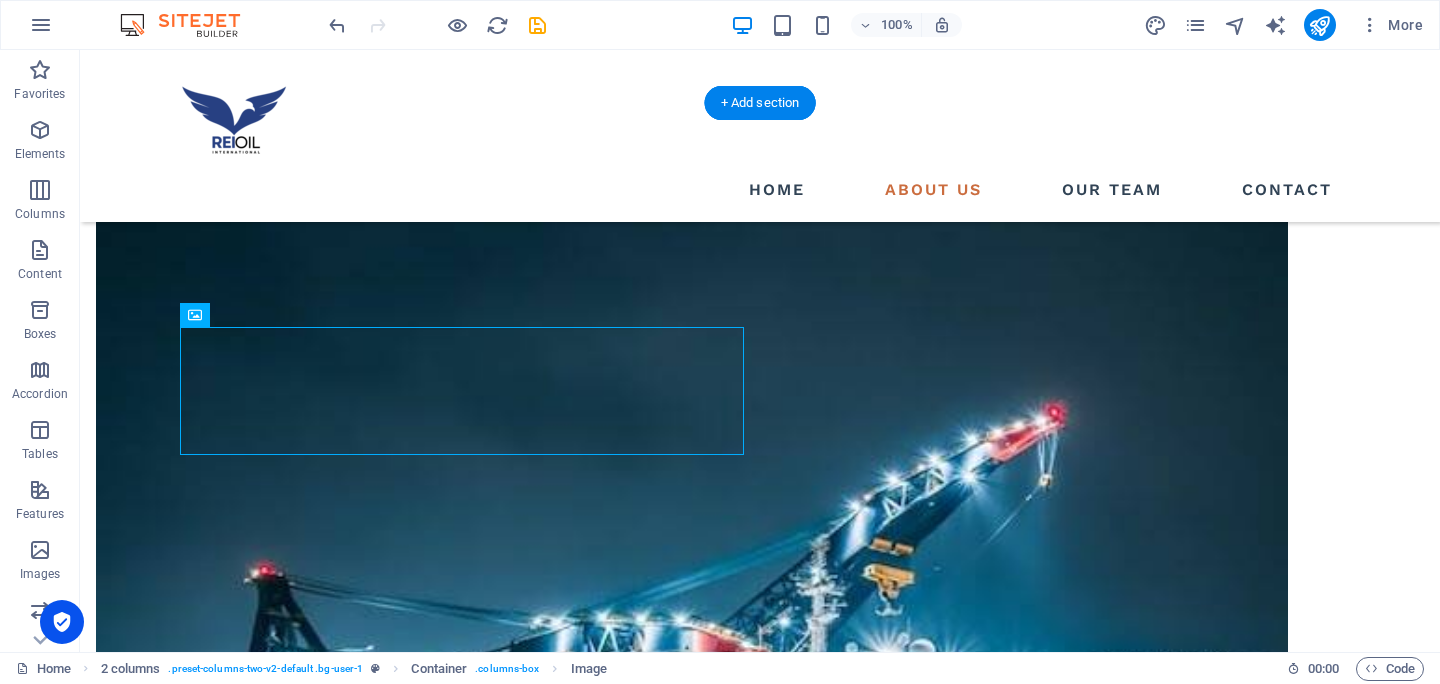 drag, startPoint x: 309, startPoint y: 363, endPoint x: 871, endPoint y: 247, distance: 573.8467 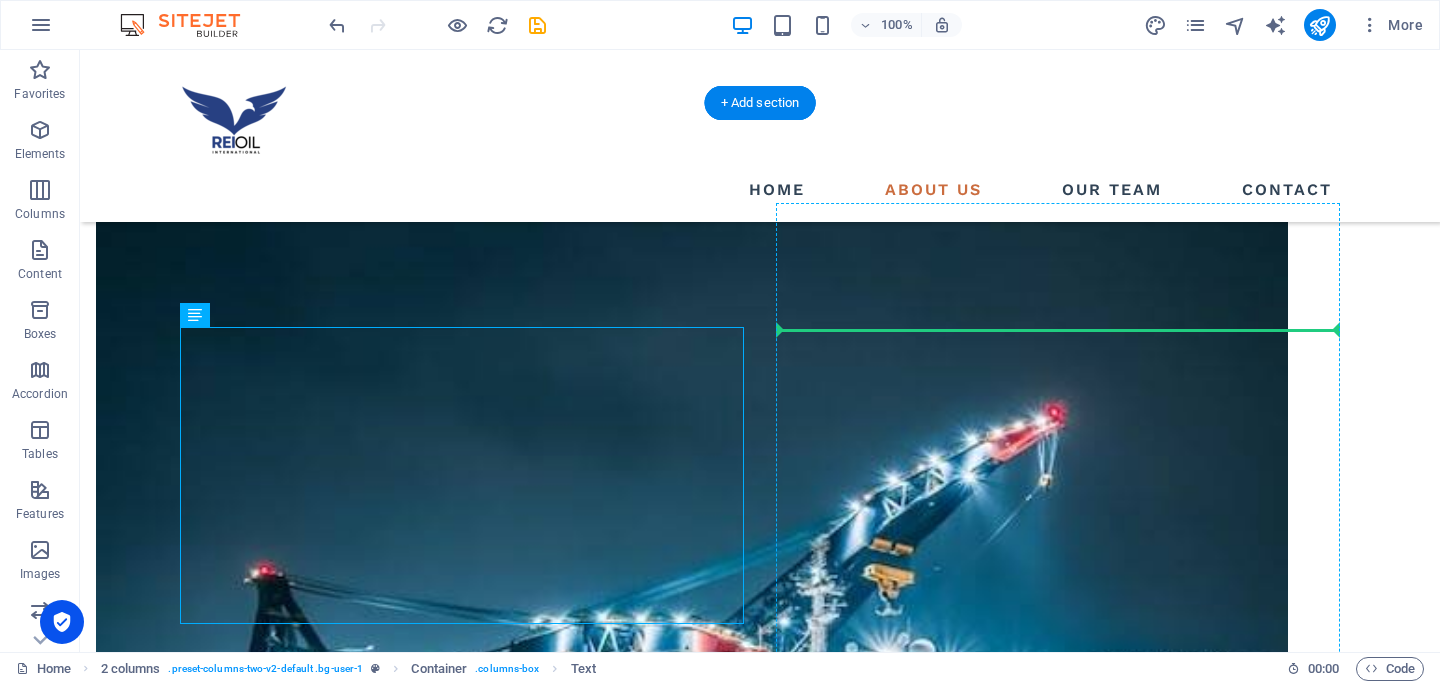drag, startPoint x: 299, startPoint y: 360, endPoint x: 962, endPoint y: 287, distance: 667.0068 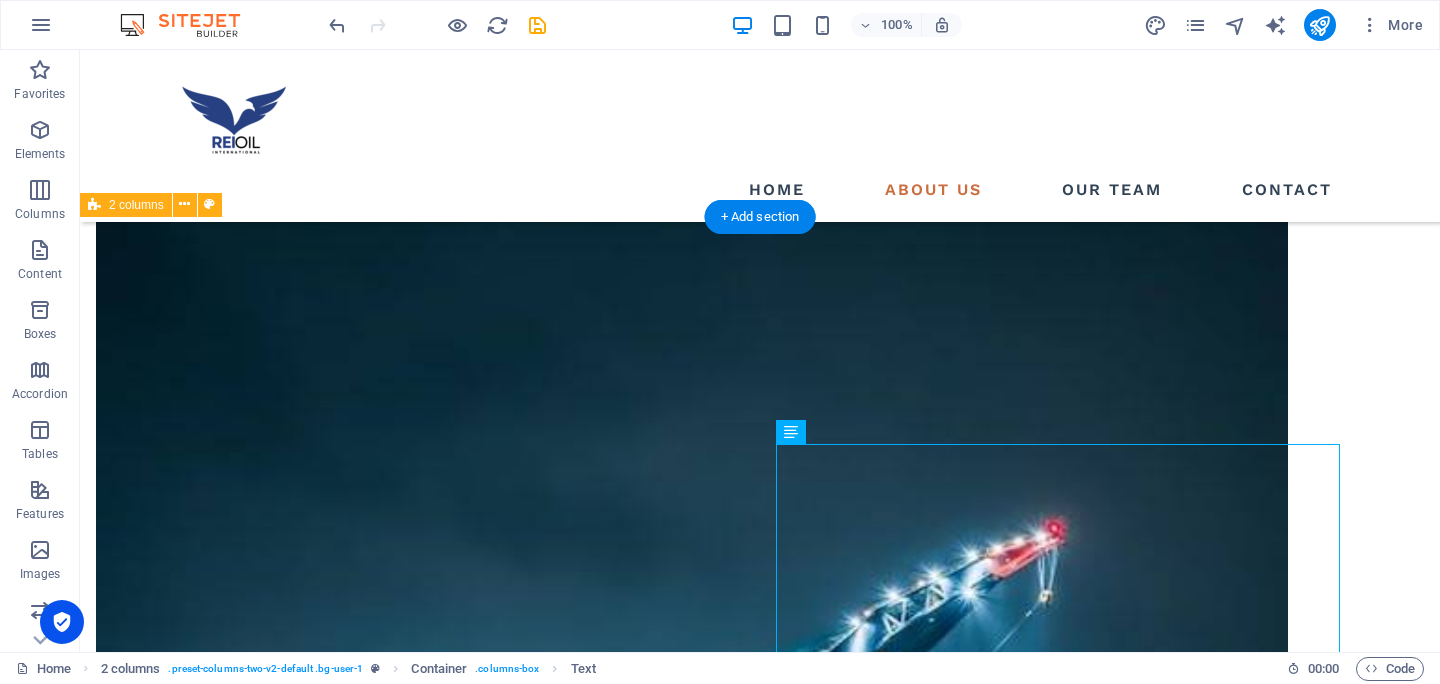 scroll, scrollTop: 1543, scrollLeft: 0, axis: vertical 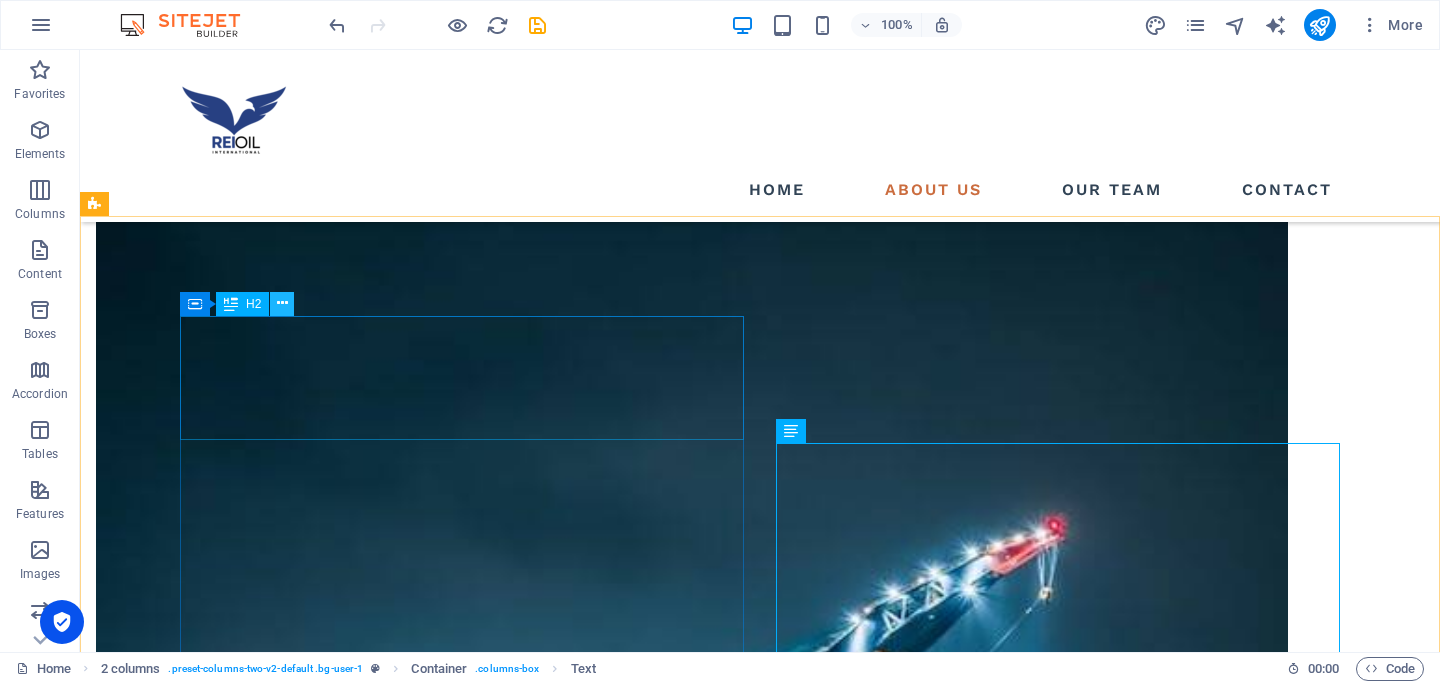click at bounding box center [282, 303] 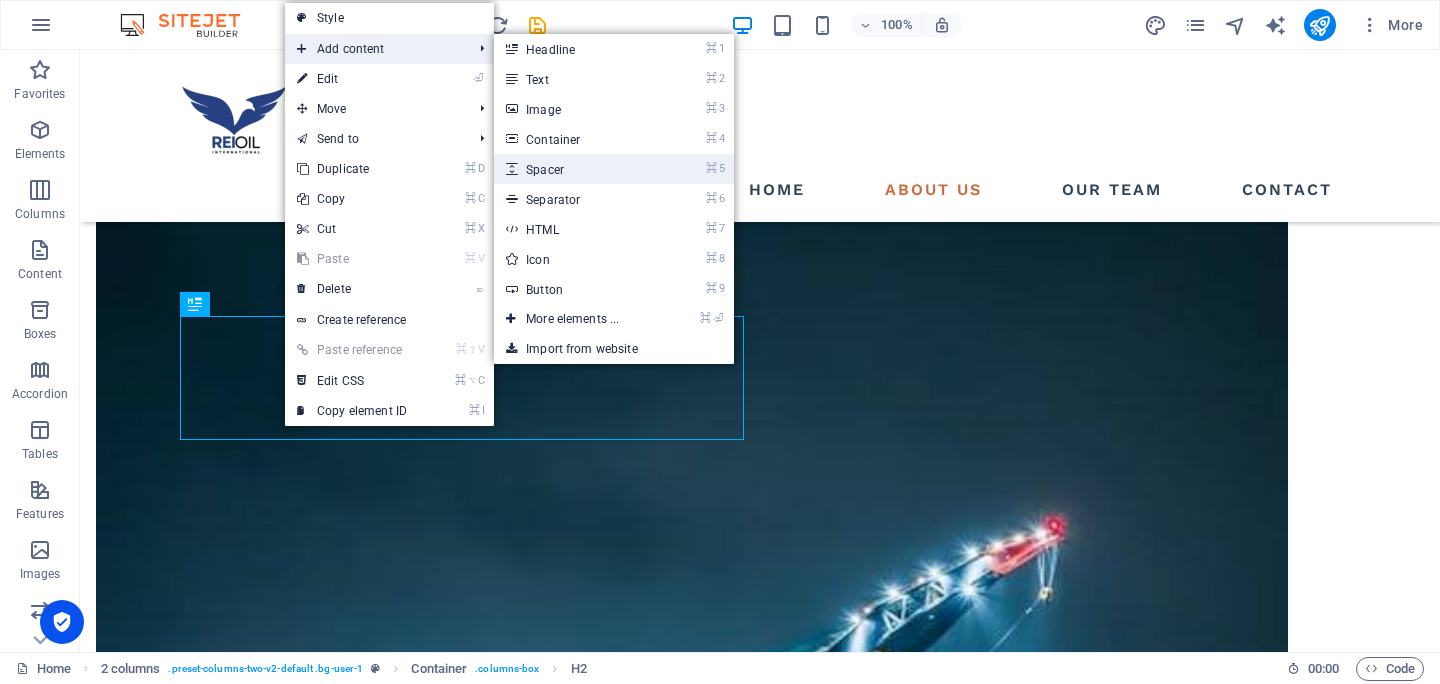 click on "⌘ 5  Spacer" at bounding box center (576, 169) 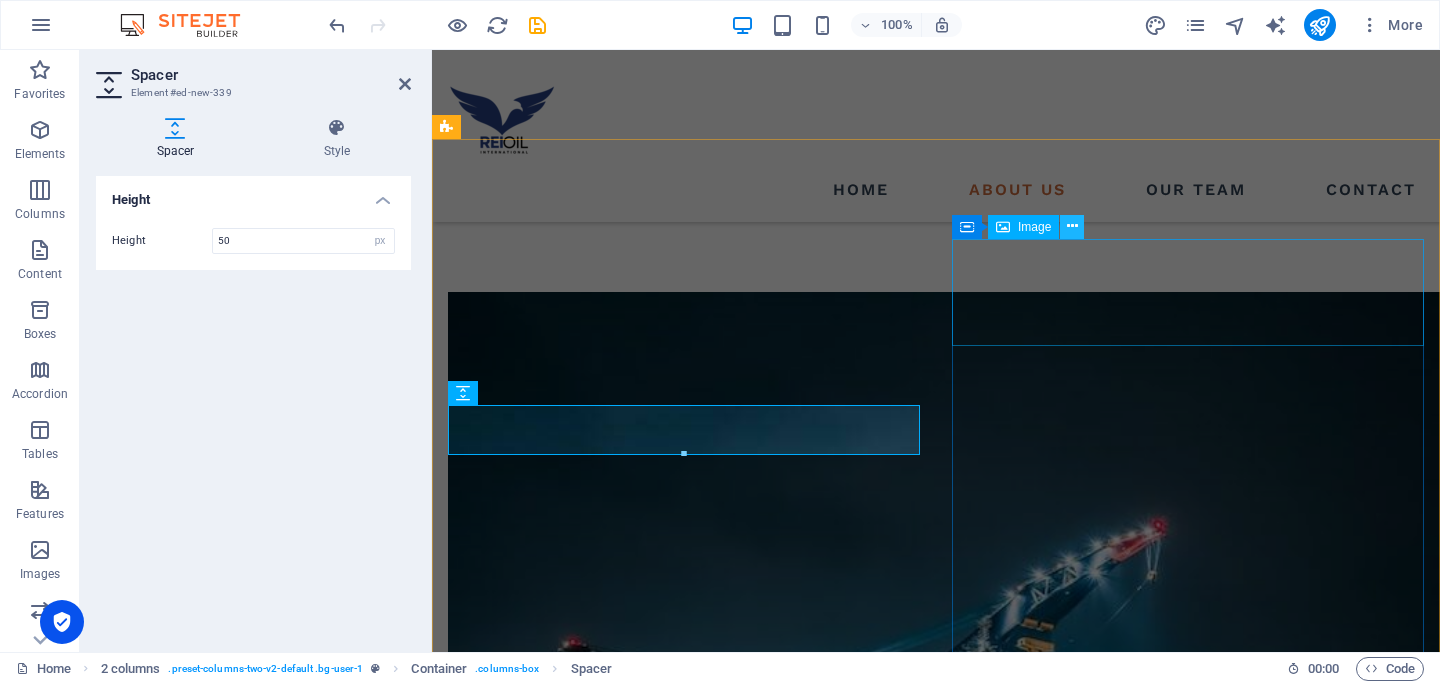 click at bounding box center (1072, 226) 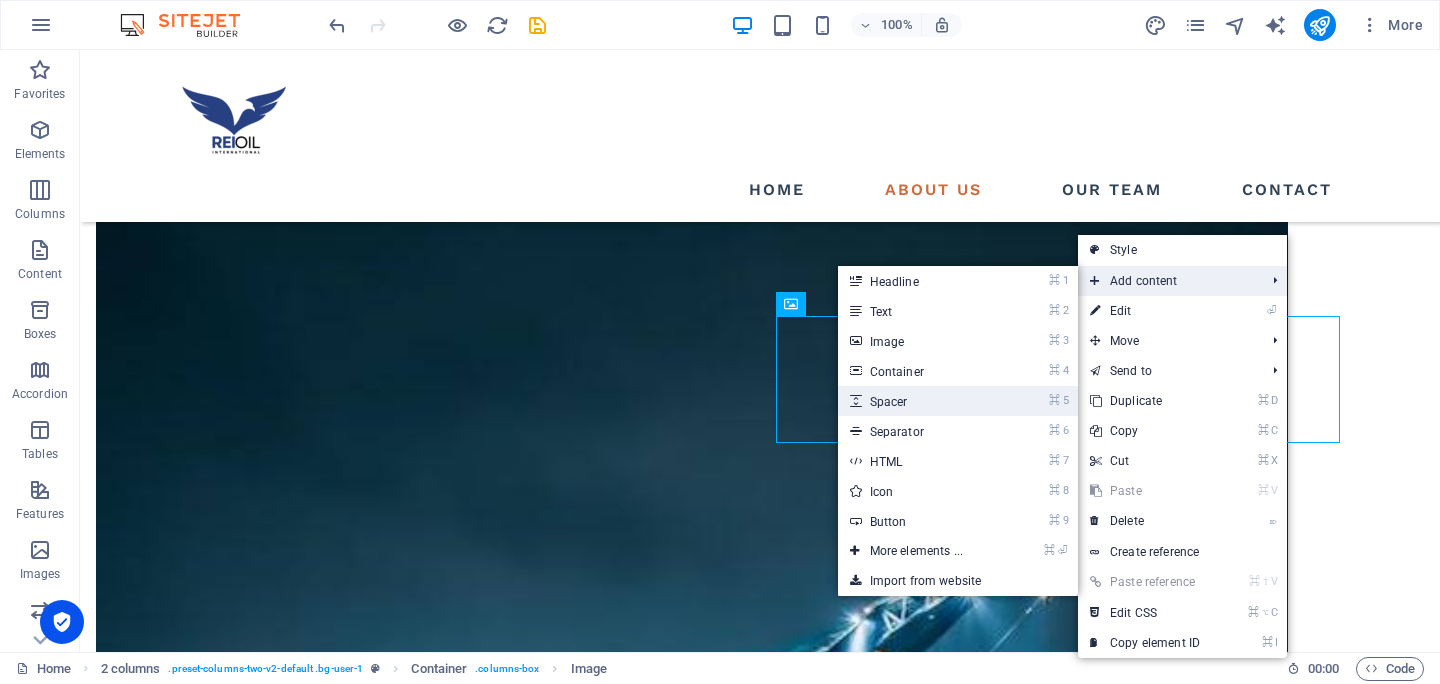 click on "⌘ 5  Spacer" at bounding box center [920, 401] 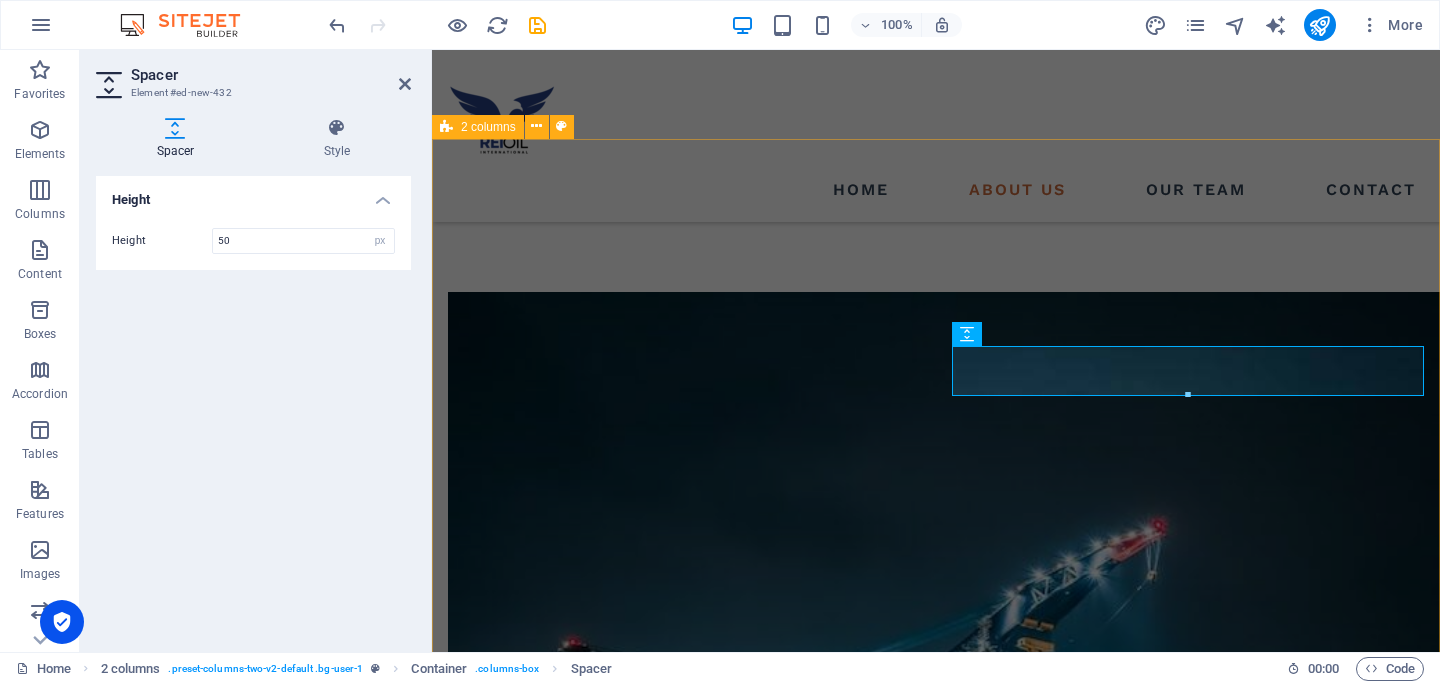 click on "Building an ecosystem with our stakeholders based on transparency and trust SMART DEALING REI International, commodity trading and energy consulting company, aims to create a community among our stakeholders, suppliers, intermediaries and clients. We base our long term relationships on transparency and trust. In an increasingly complex world, Enerdealers' business model is built on the idea of creating an exponential ecosystem of stakeholders, who share some important principles: We move from a shortsighted thinking to an abundant state of mind. We move from a paradigm in which only some win, to other in which all win. We move from product trading to adding value through high value ser vices. We move from unilateral relationships to the integration of services on a platform supported by cutting edge technology. We move from the egosystem to a sustainable ecosystem, which unites the community of value." at bounding box center (936, 4889) 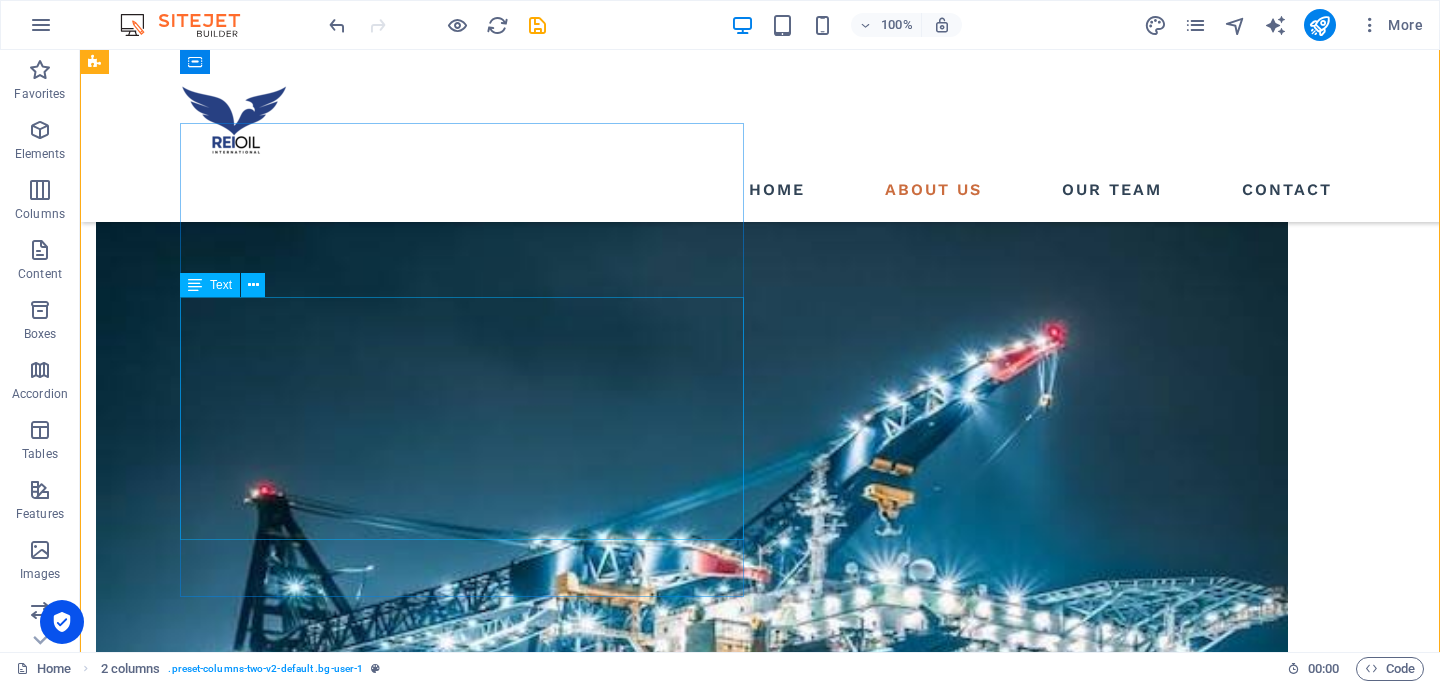 scroll, scrollTop: 1735, scrollLeft: 0, axis: vertical 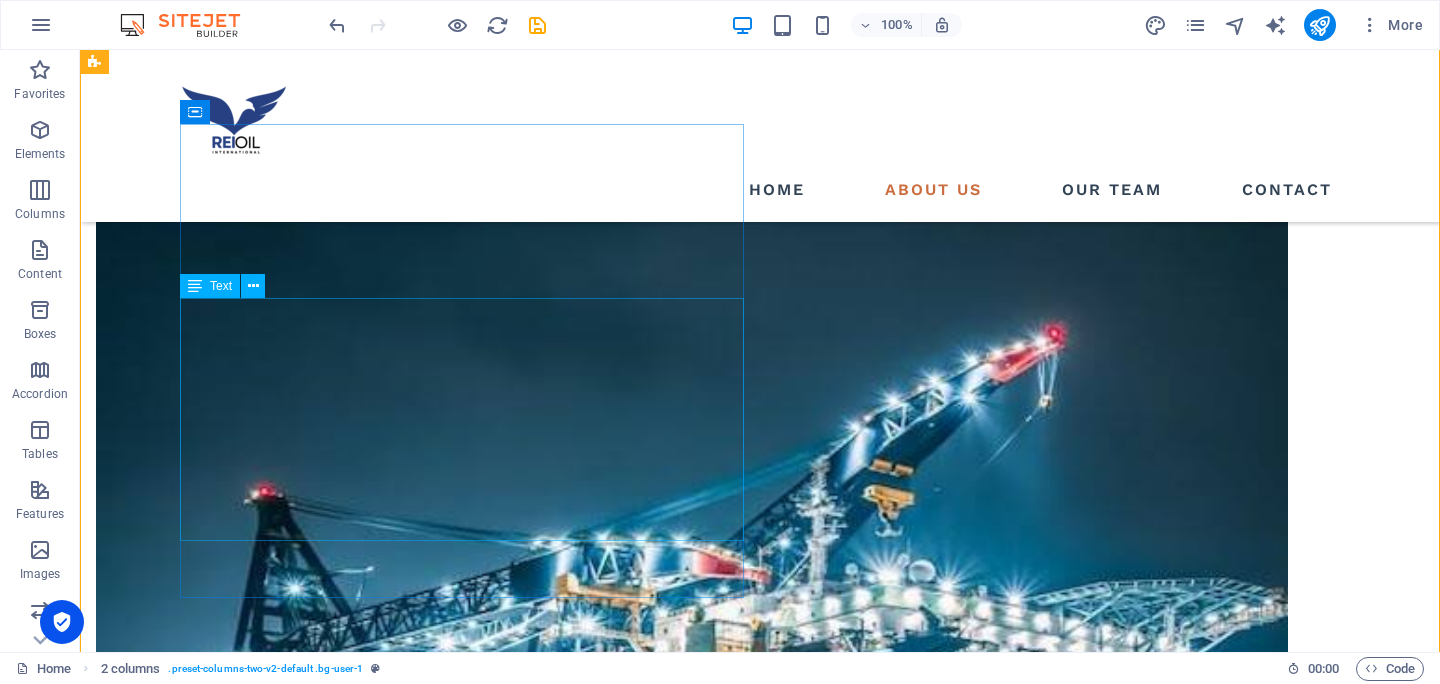 click on "SMART DEALING REI International, commodity trading and energy consulting company, aims to create a community among our stakeholders, suppliers, intermediaries and clients. We base our long term relationships on transparency and trust. In an increasingly complex world, Enerdealers' business model is built on the idea of creating an exponential ecosystem of stakeholders, who share some important principles:" at bounding box center [378, 5696] 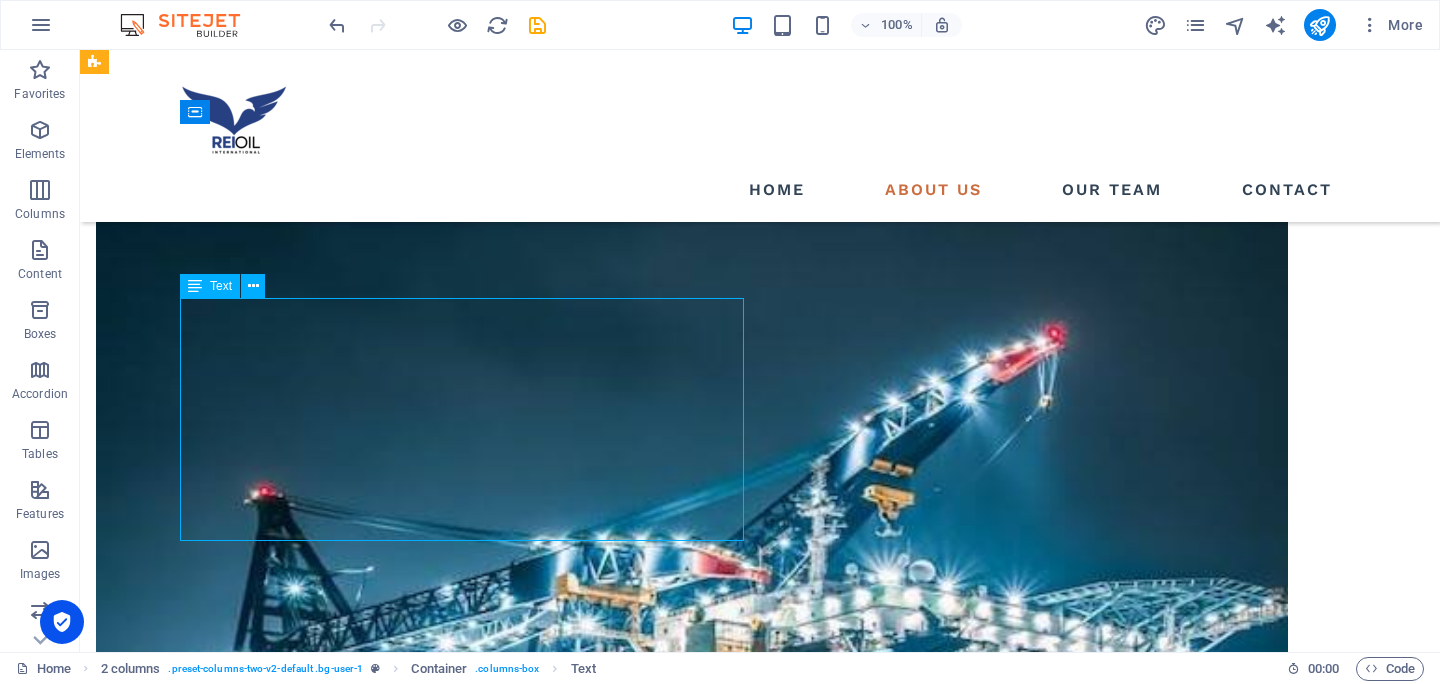 click on "SMART DEALING REI International, commodity trading and energy consulting company, aims to create a community among our stakeholders, suppliers, intermediaries and clients. We base our long term relationships on transparency and trust. In an increasingly complex world, Enerdealers' business model is built on the idea of creating an exponential ecosystem of stakeholders, who share some important principles:" at bounding box center [378, 5696] 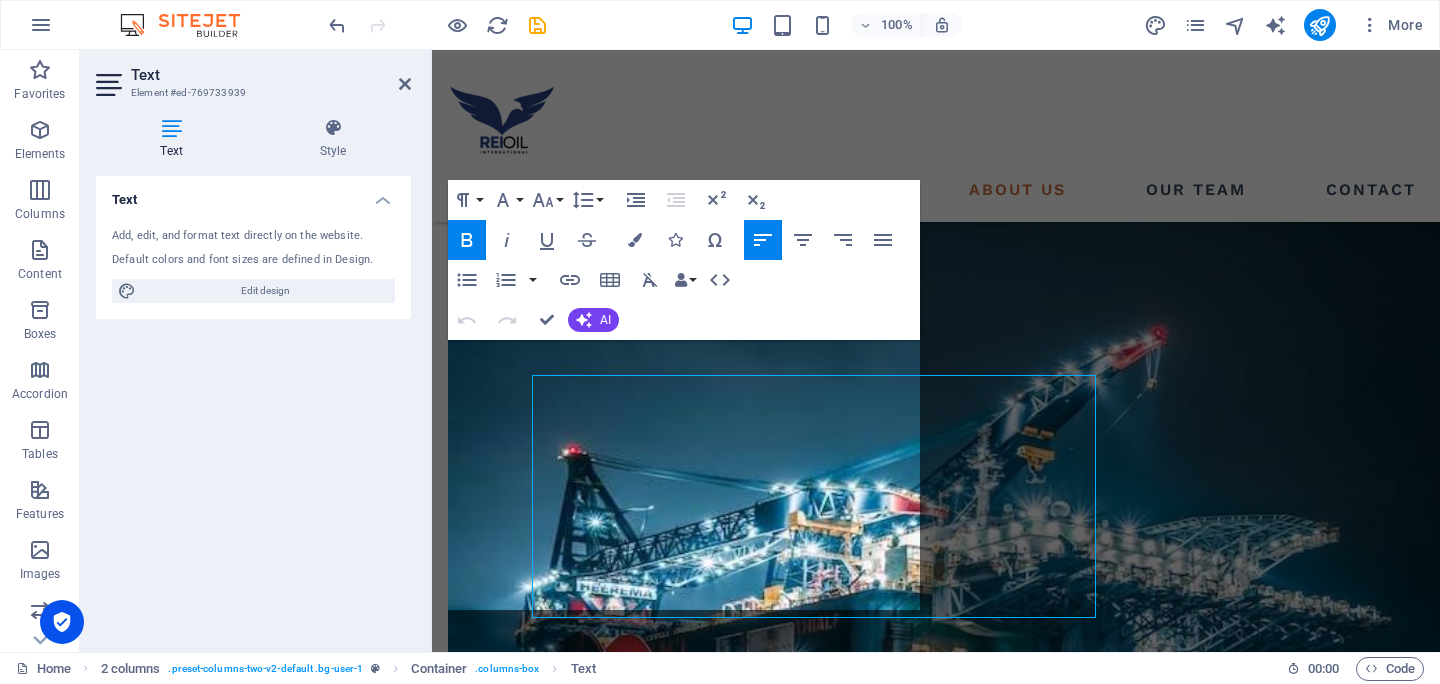 scroll, scrollTop: 1658, scrollLeft: 0, axis: vertical 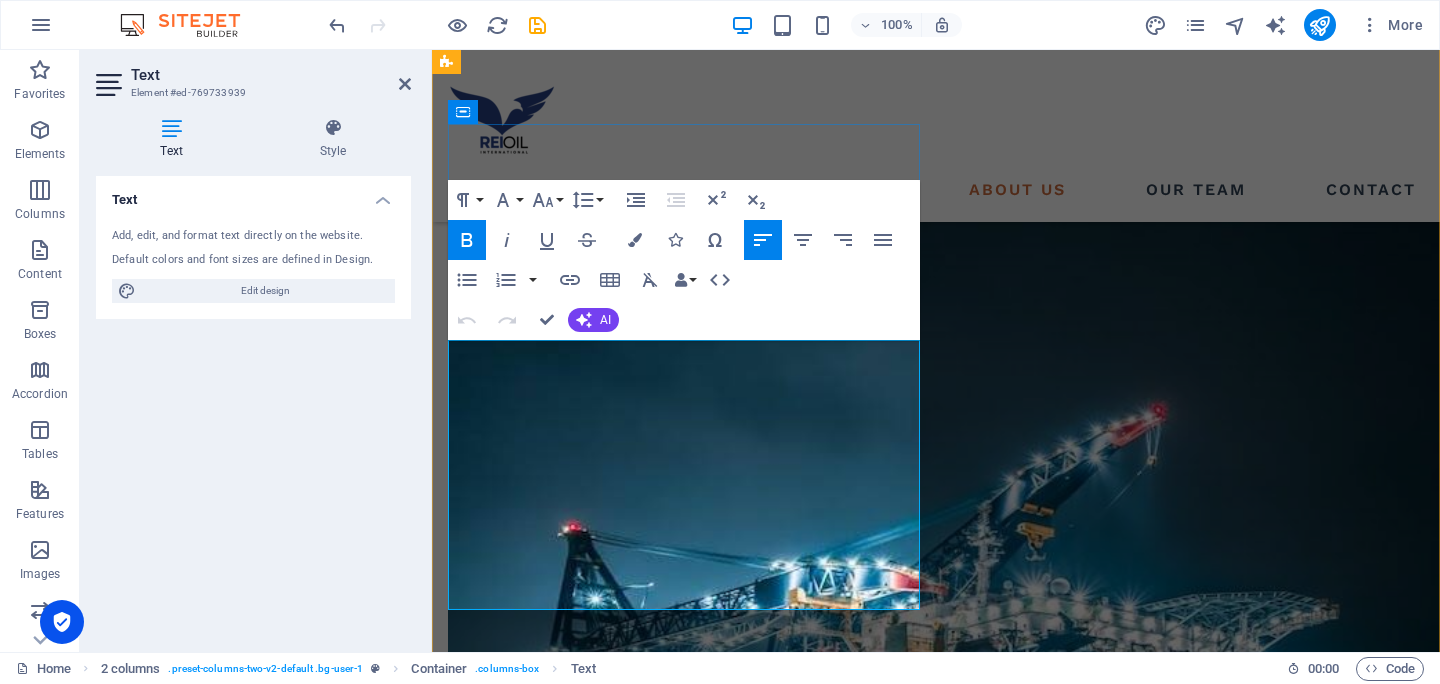 click on "SMART DEALING" at bounding box center (684, 4464) 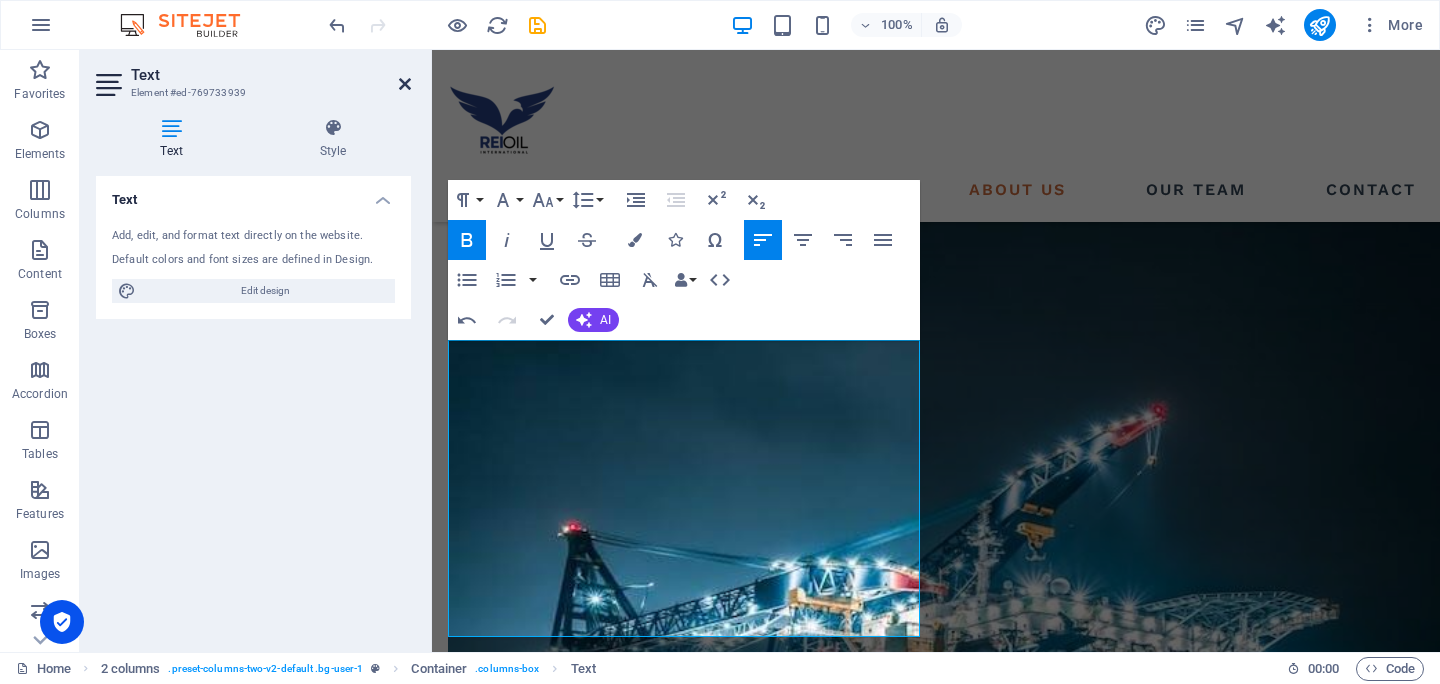 click at bounding box center (405, 84) 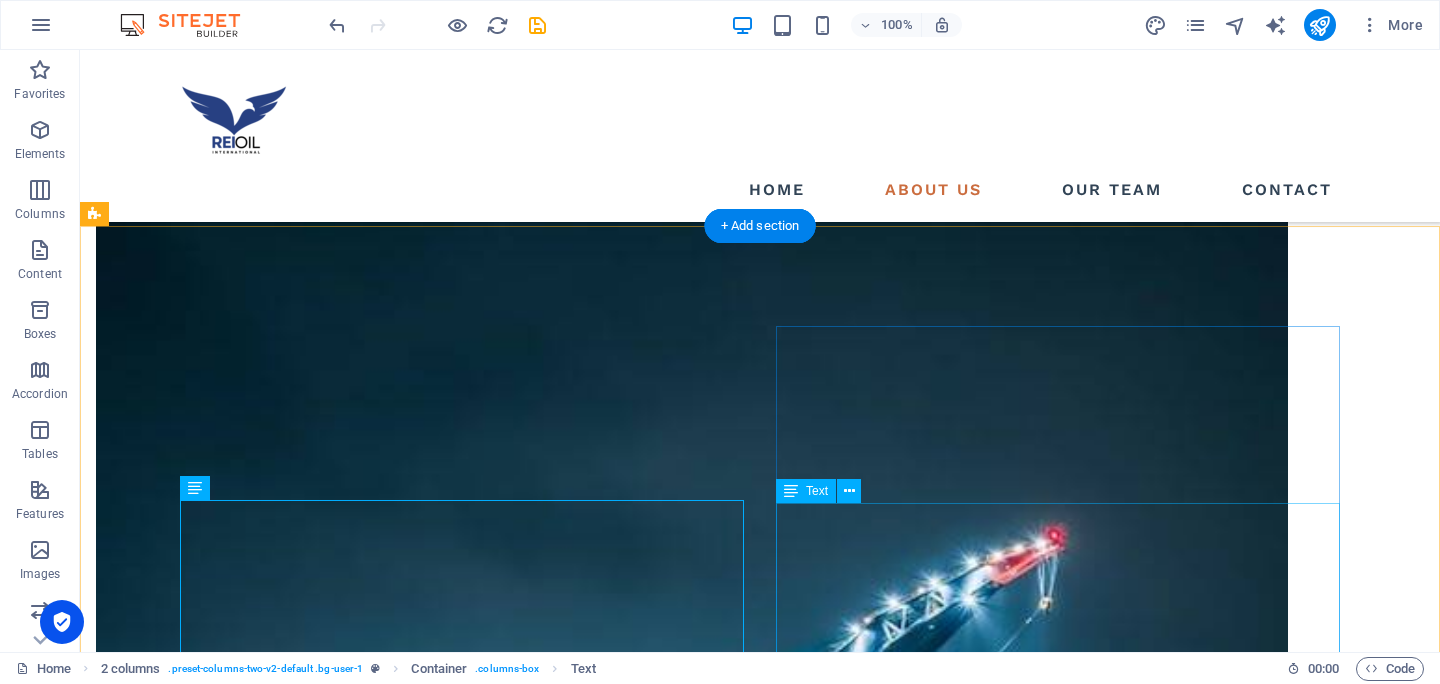 scroll, scrollTop: 1558, scrollLeft: 0, axis: vertical 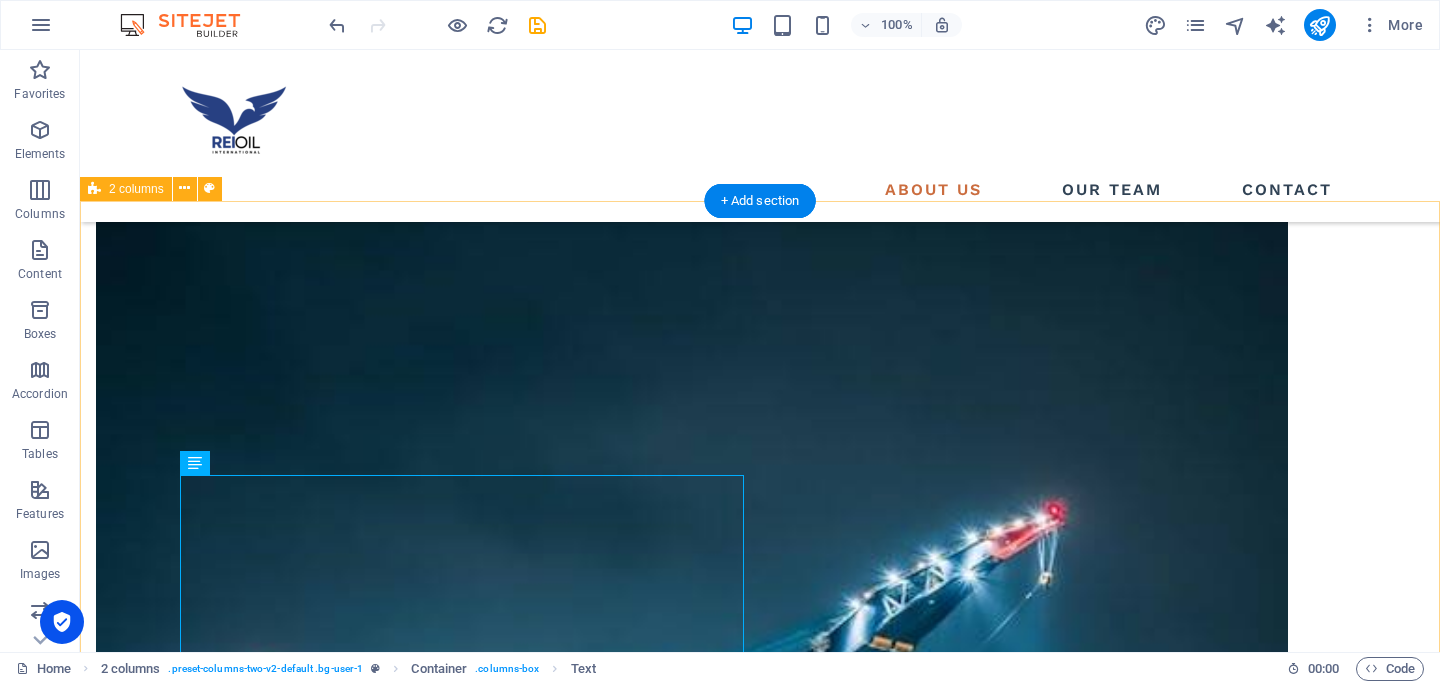 click on "Building an ecosystem with our stakeholders based on transparency and trust SMART DEALING REI International, commodity trading and energy consulting company, aims to create a community among our stakeholders, suppliers, intermediaries and clients. We base our long term relationships on transparency and trust. In an increasingly complex world, Enerdealers' business model is built on the idea of creating an exponential ecosystem of stakeholders, who share some important principles: We move from a shortsighted thinking to an abundant state of mind. We move from a paradigm in which only some win, to other in which all win. We move from product trading to adding value through high value ser vices. We move from unilateral relationships to the integration of services on a platform supported by cutting edge technology. We move from the egosystem to a sustainable ecosystem, which unites the community of value." at bounding box center (760, 6136) 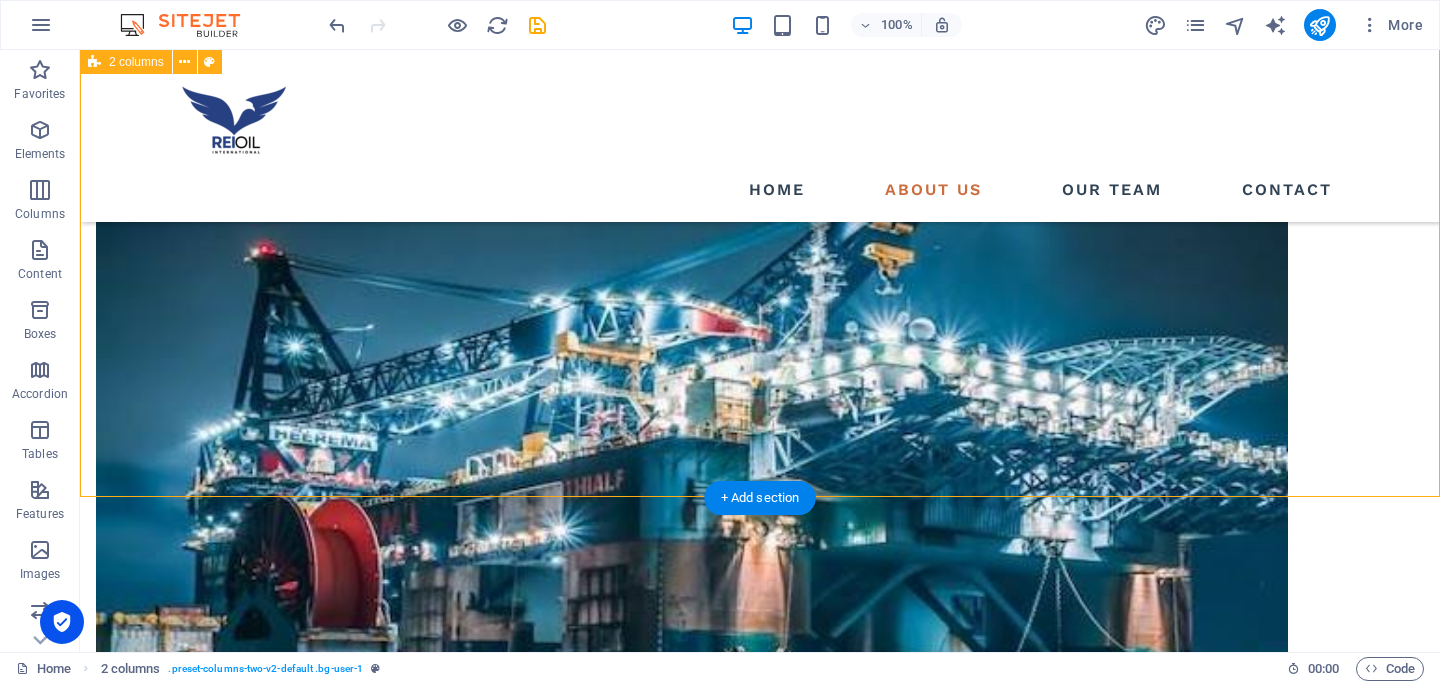 scroll, scrollTop: 1986, scrollLeft: 0, axis: vertical 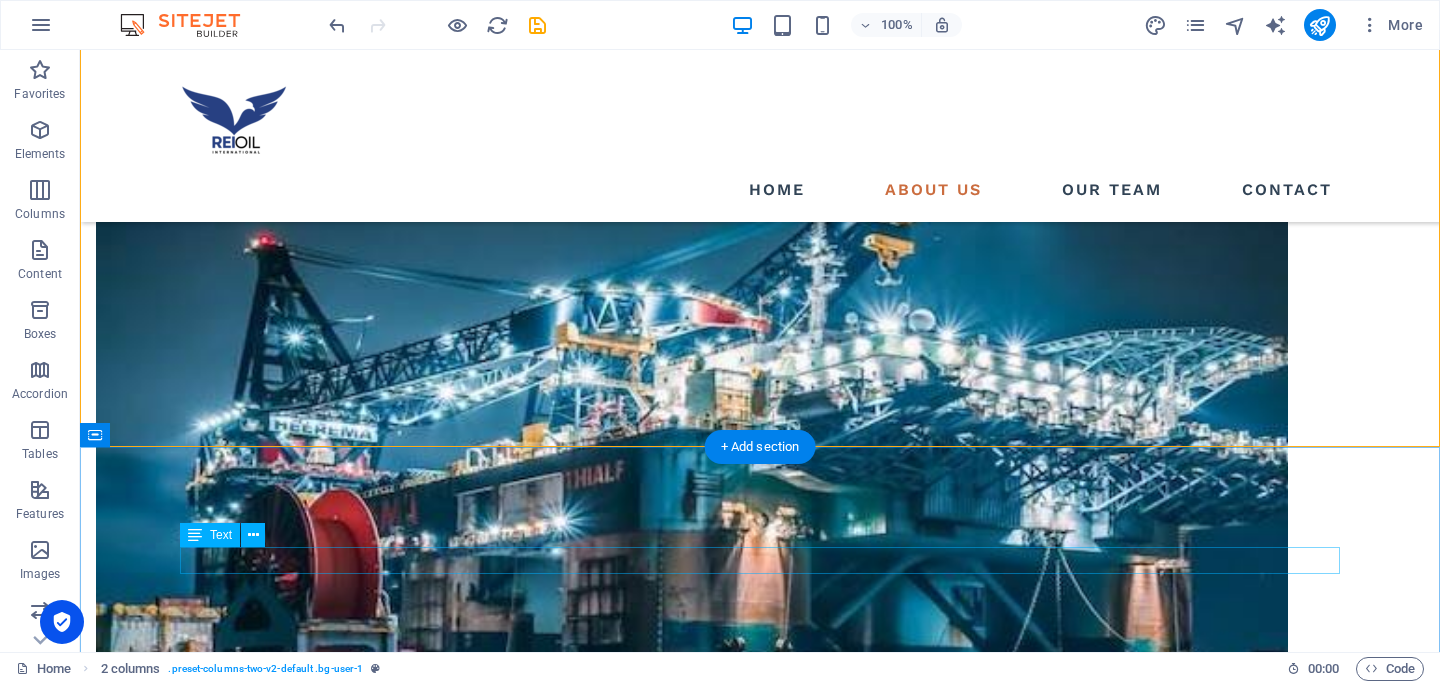 click on "CURRENT LISTINGS" at bounding box center [760, 6478] 